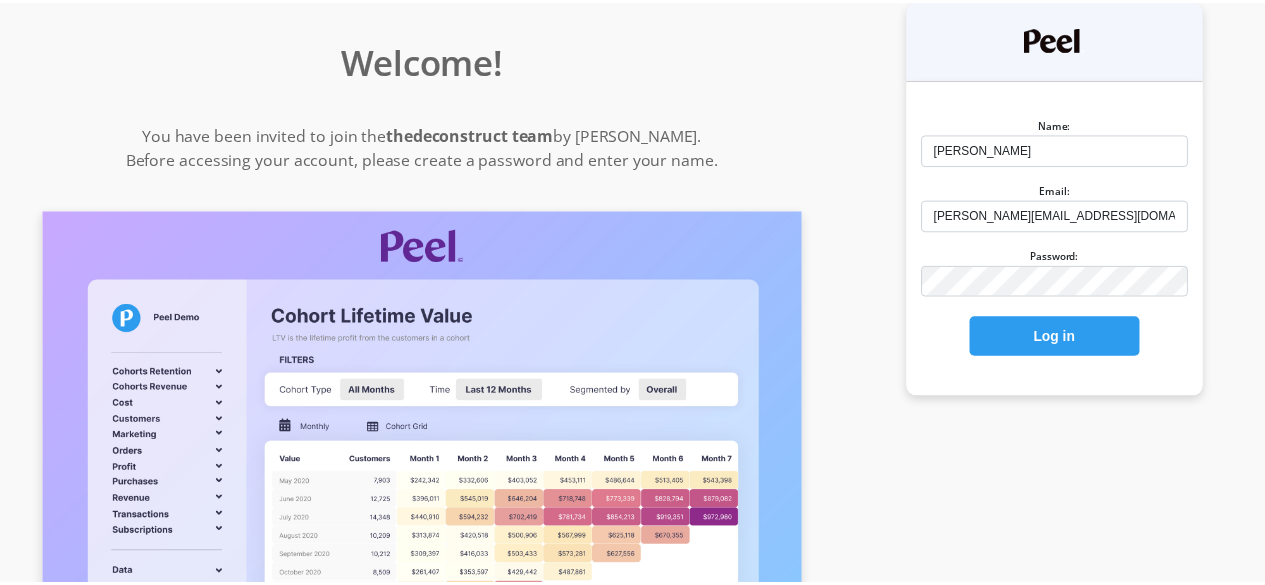 scroll, scrollTop: 0, scrollLeft: 0, axis: both 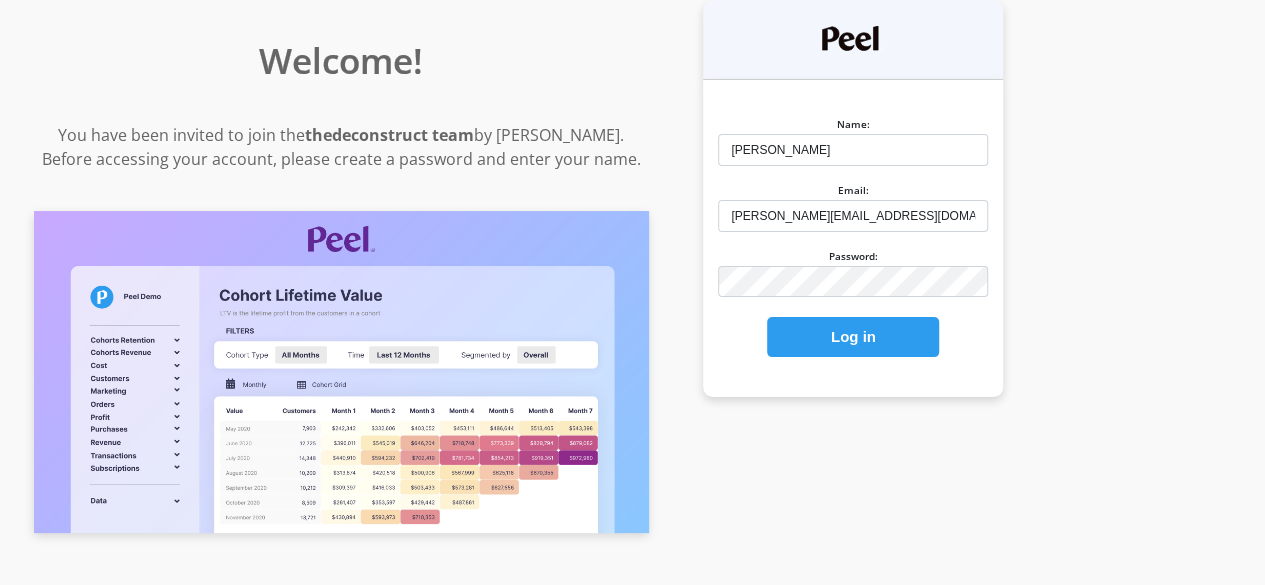 click on "Log in" at bounding box center (853, 337) 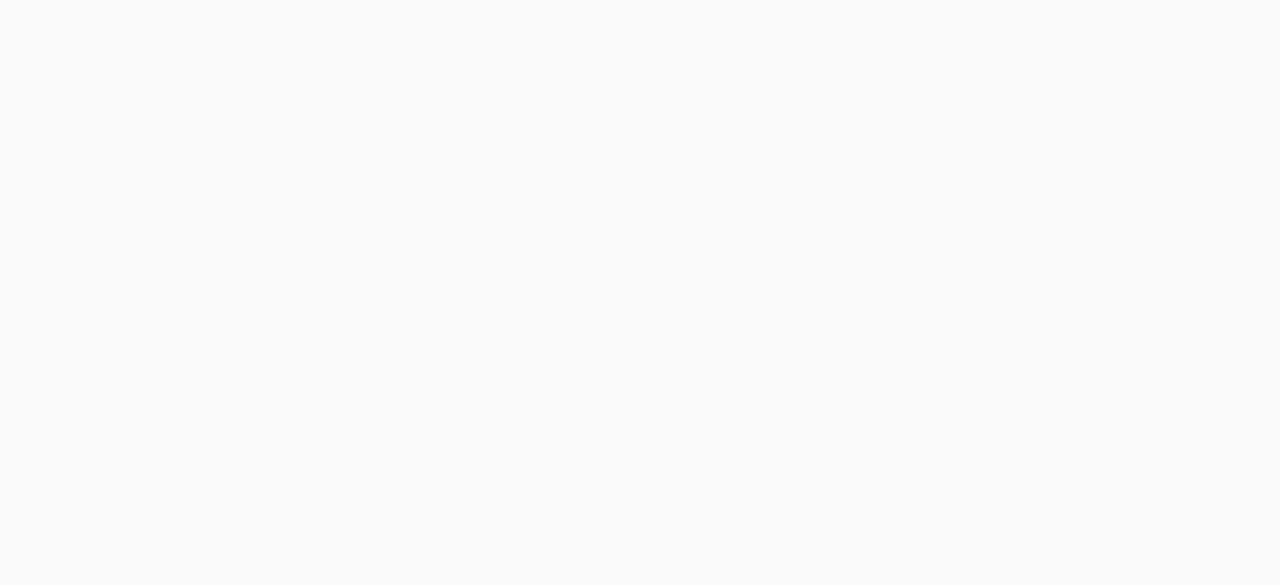 scroll, scrollTop: 0, scrollLeft: 0, axis: both 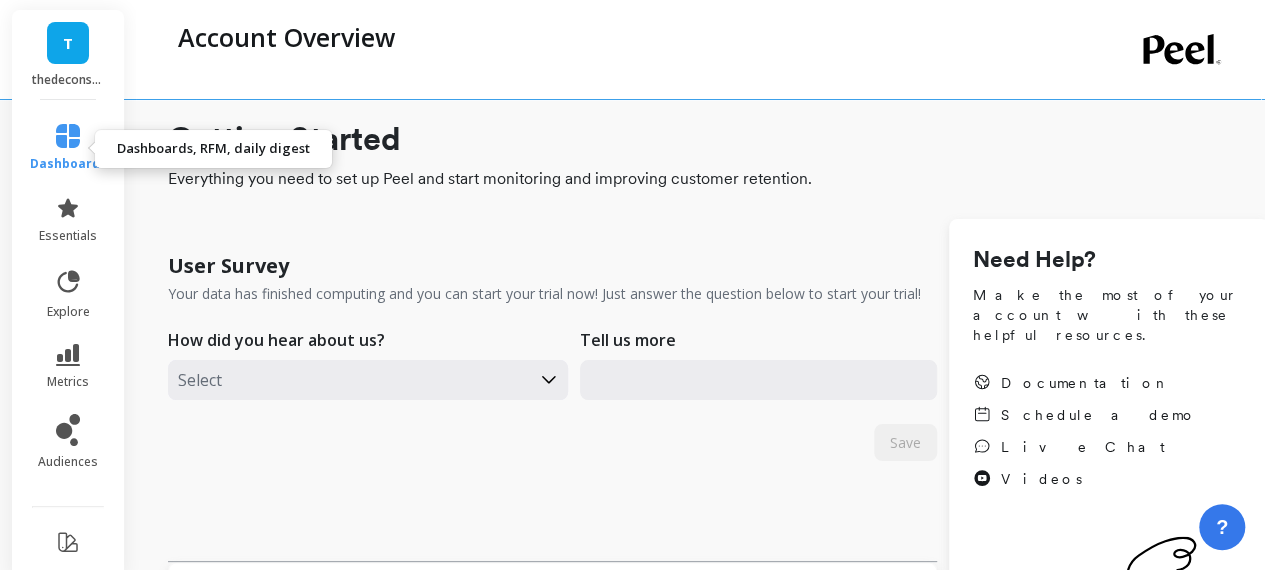 click 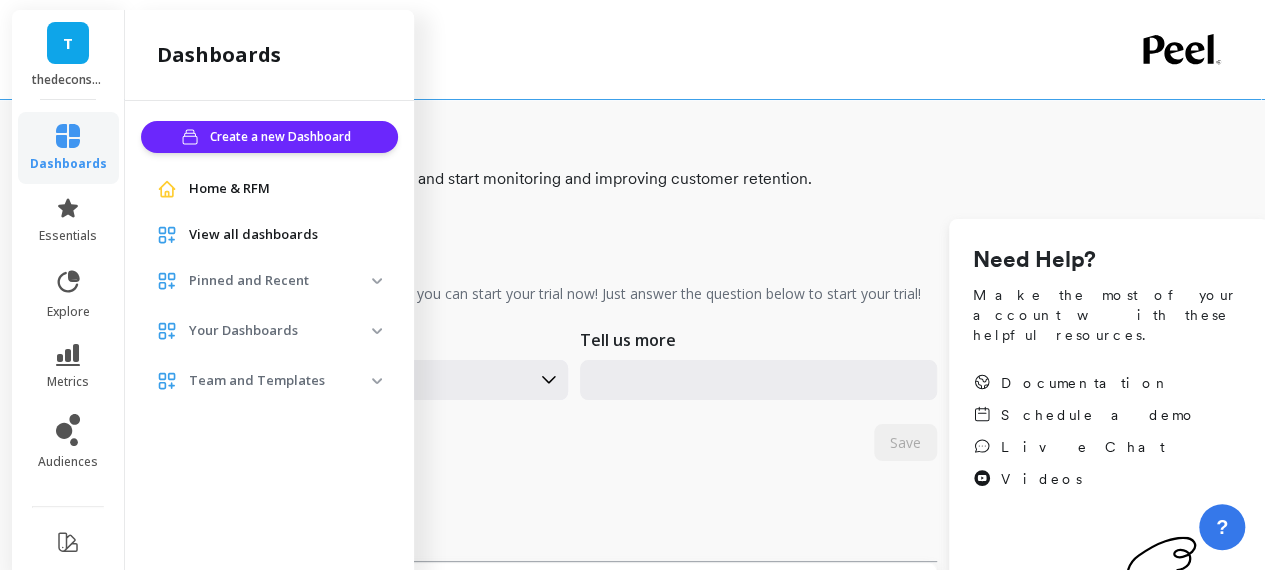 click on "Home & RFM" at bounding box center [229, 189] 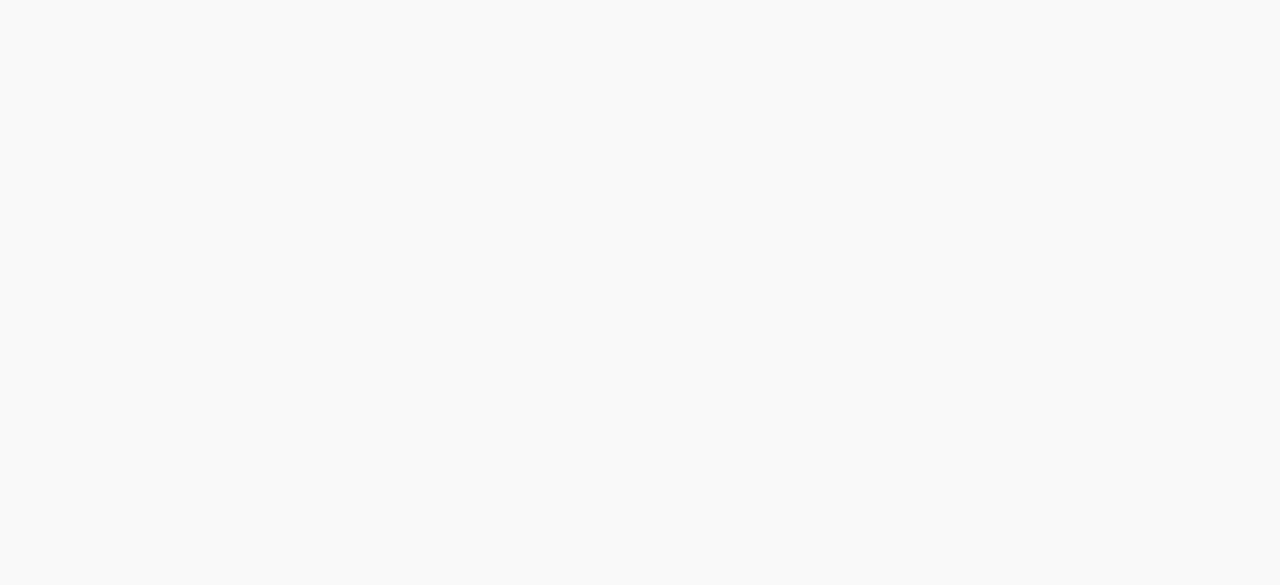 scroll, scrollTop: 0, scrollLeft: 0, axis: both 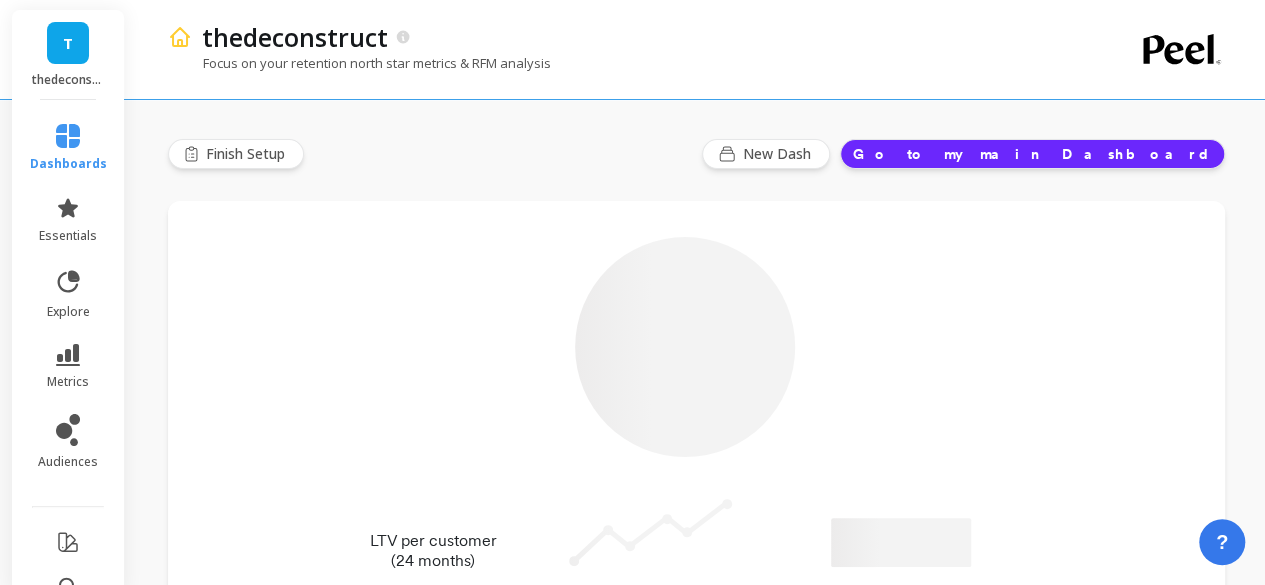 type on "Champions" 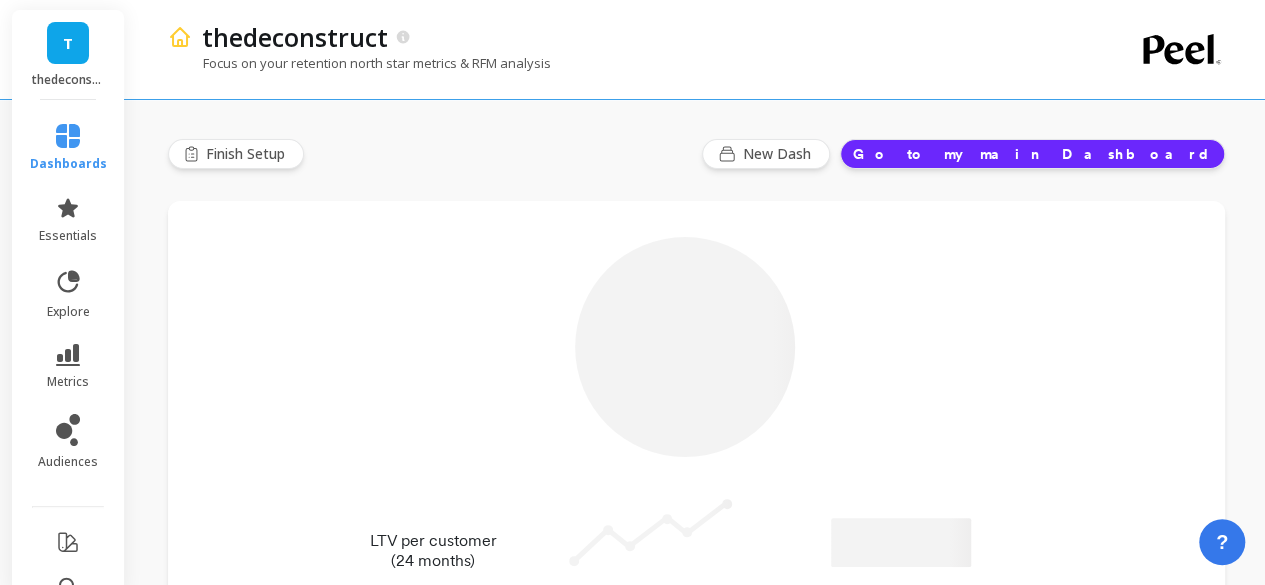 type on "19532" 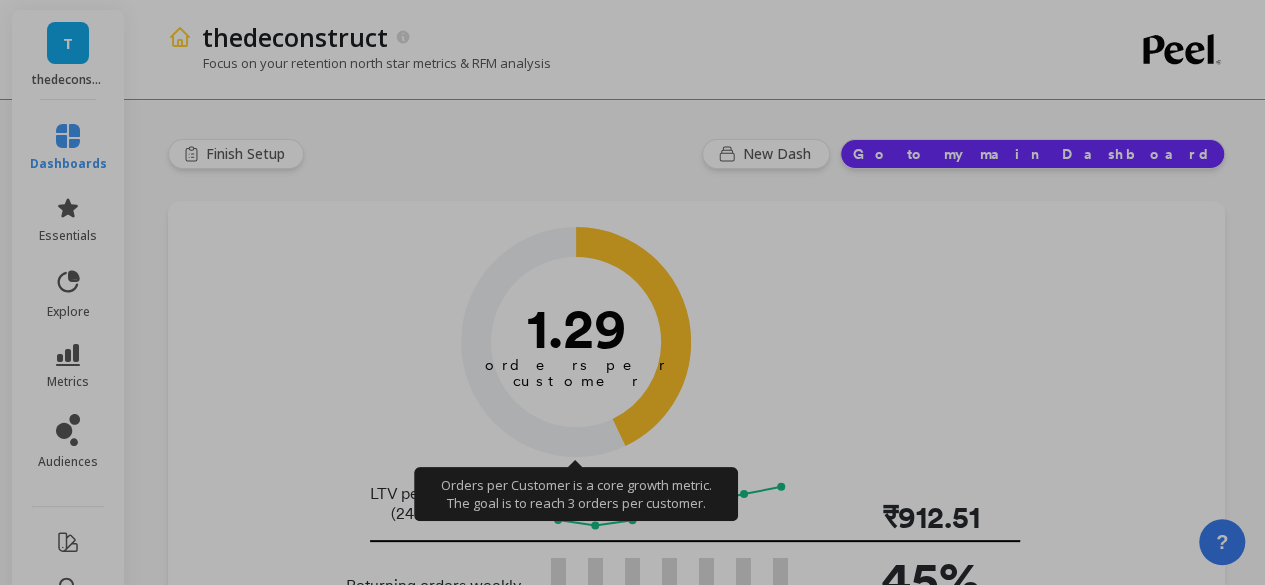 scroll, scrollTop: 0, scrollLeft: 0, axis: both 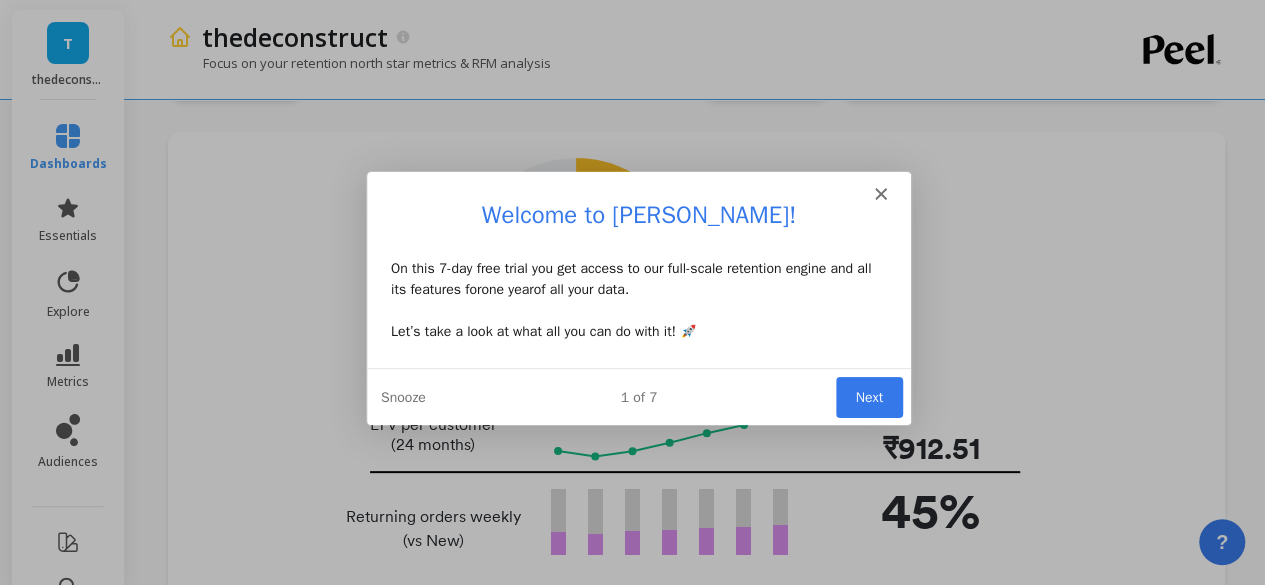 click on "Next" at bounding box center [867, 395] 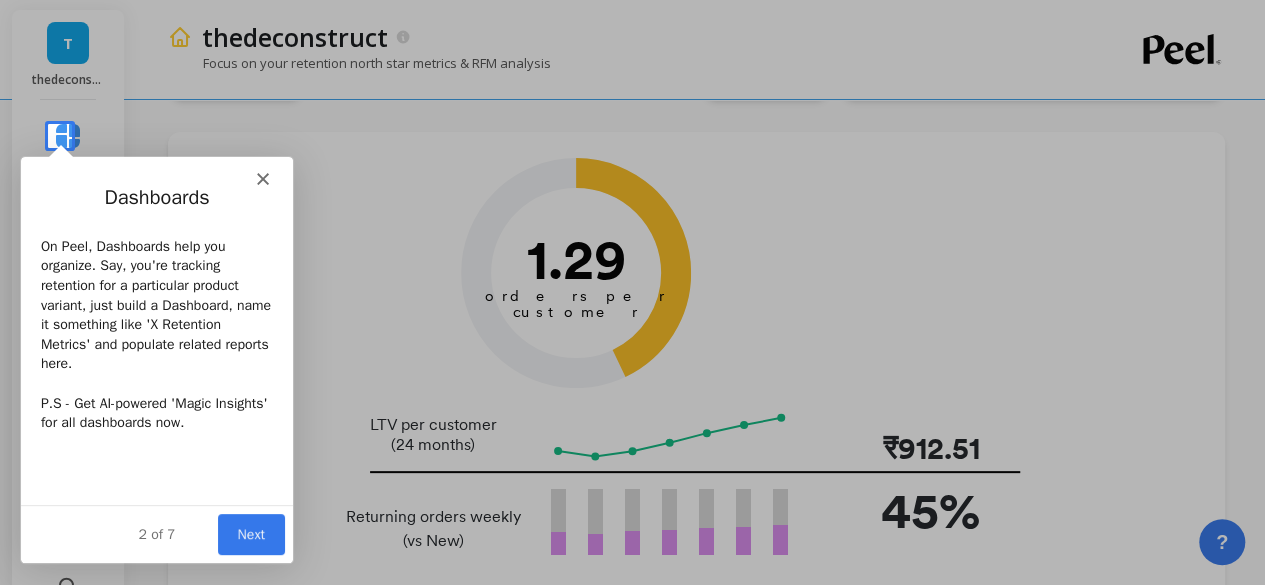 scroll, scrollTop: 0, scrollLeft: 0, axis: both 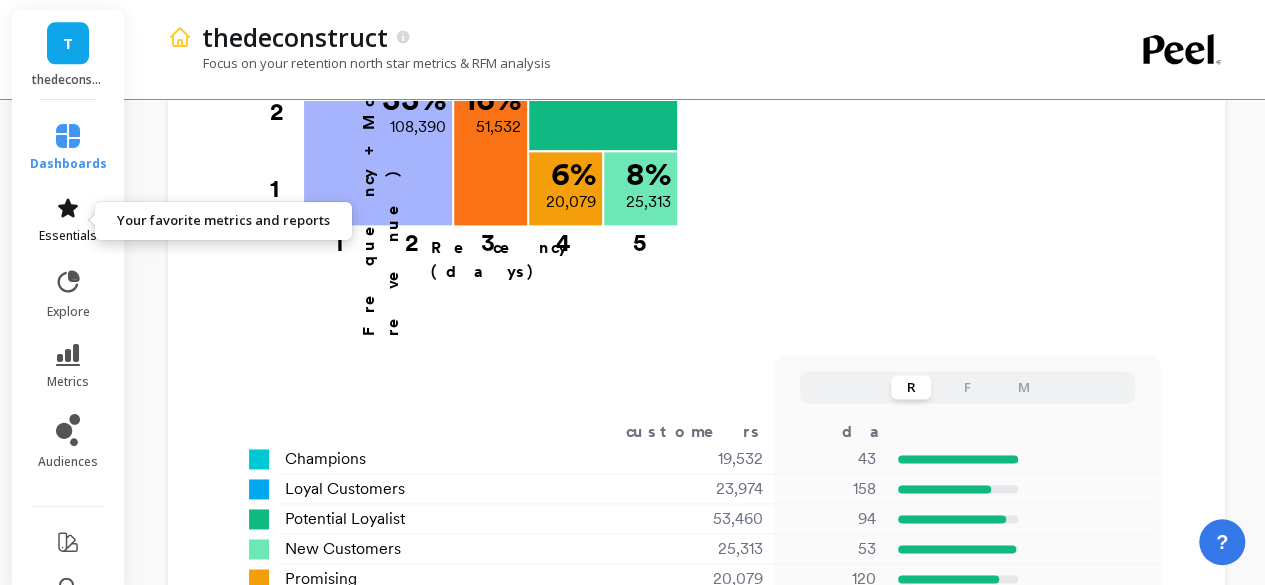 click 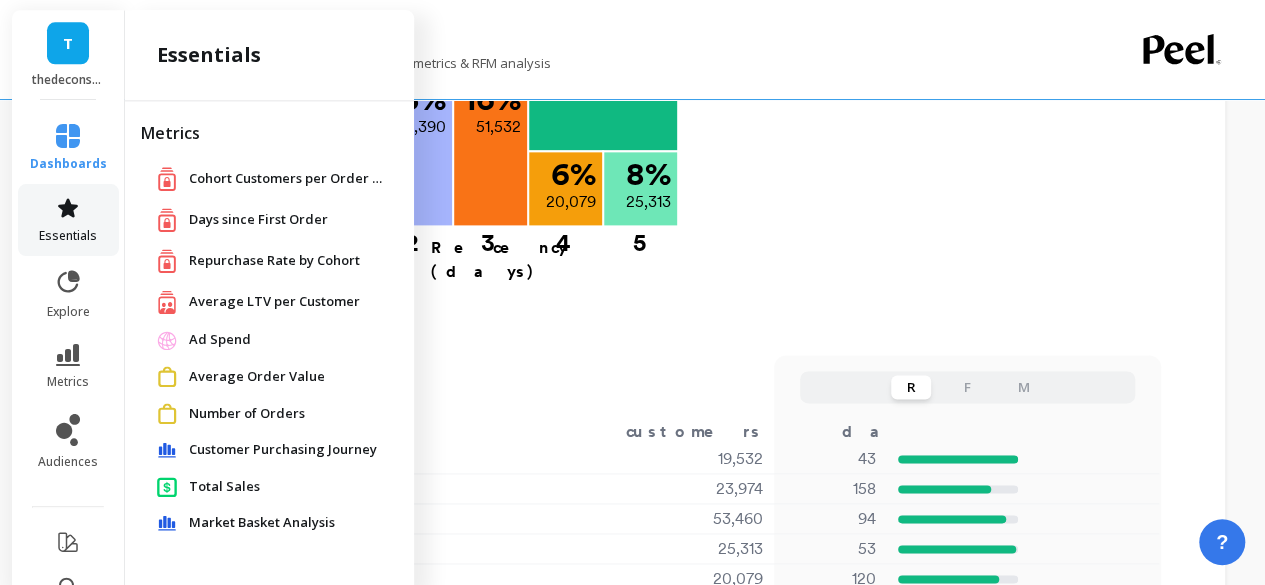 scroll, scrollTop: 1313, scrollLeft: 0, axis: vertical 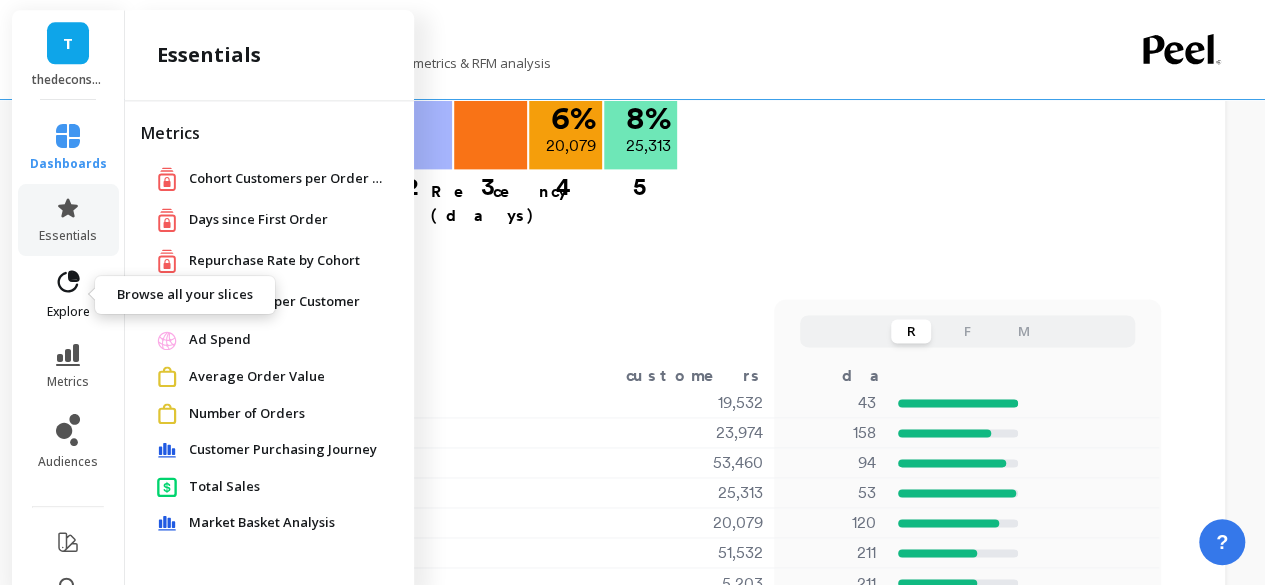 click on "explore" at bounding box center (68, 312) 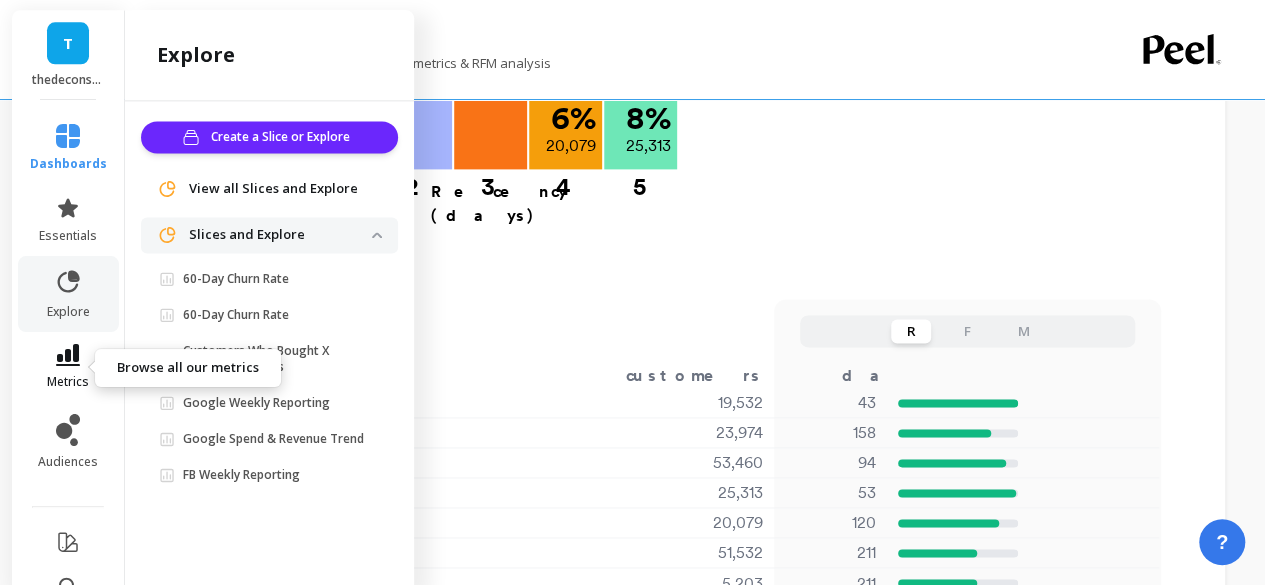 click 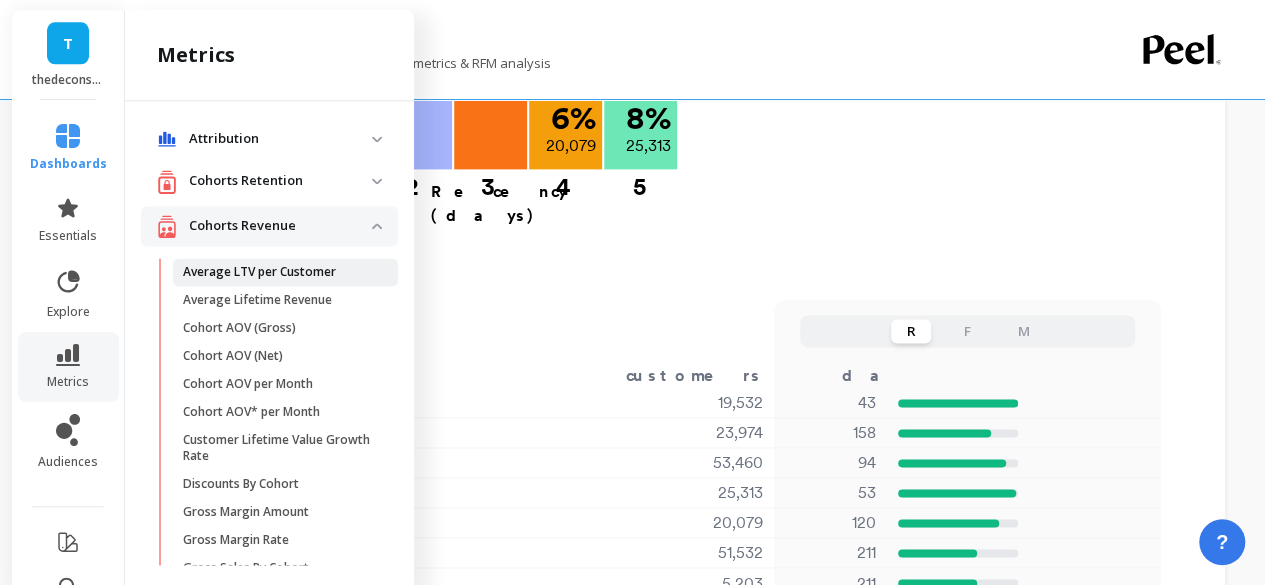 click on "Average LTV per Customer" at bounding box center [259, 272] 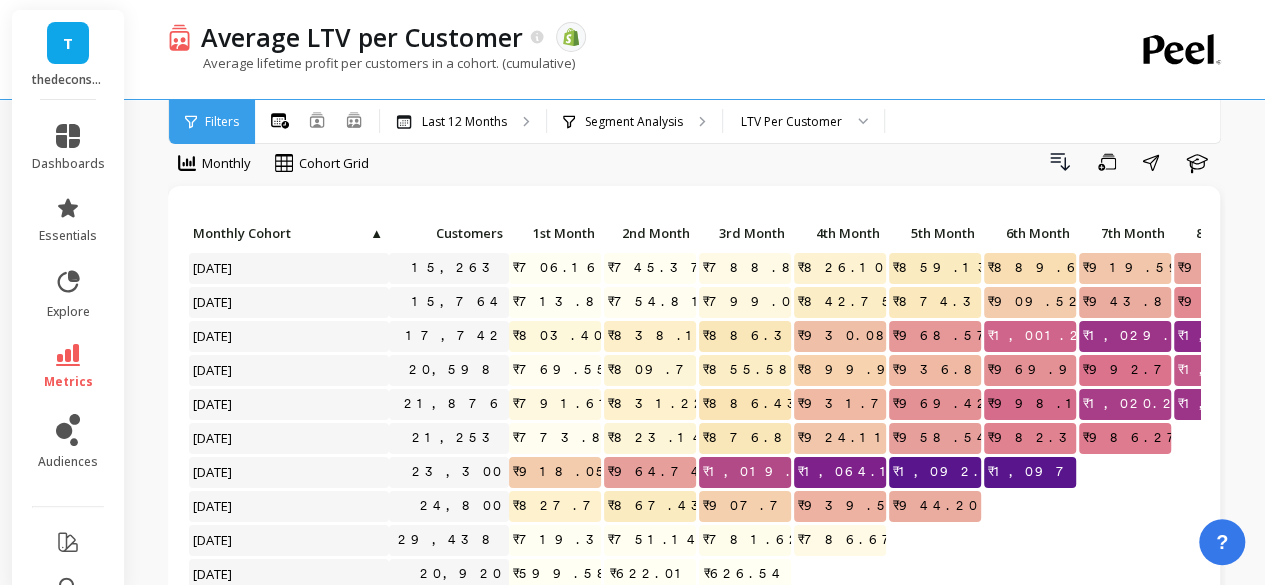 scroll, scrollTop: 34, scrollLeft: 0, axis: vertical 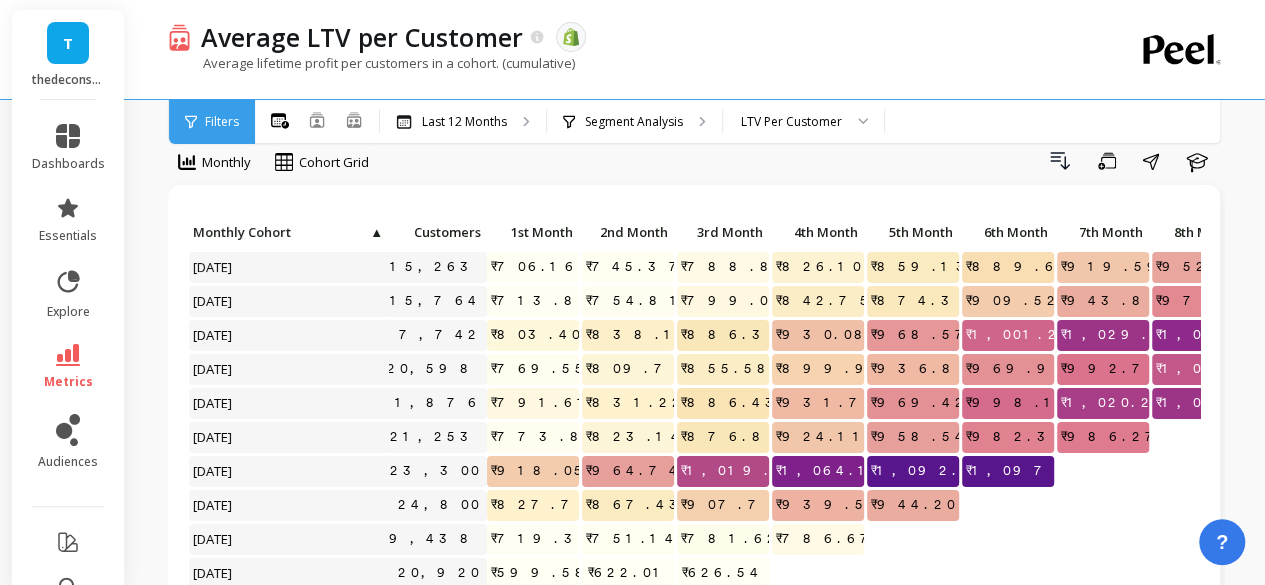 click on "Monthly Cohort  ▲" at bounding box center [289, 232] 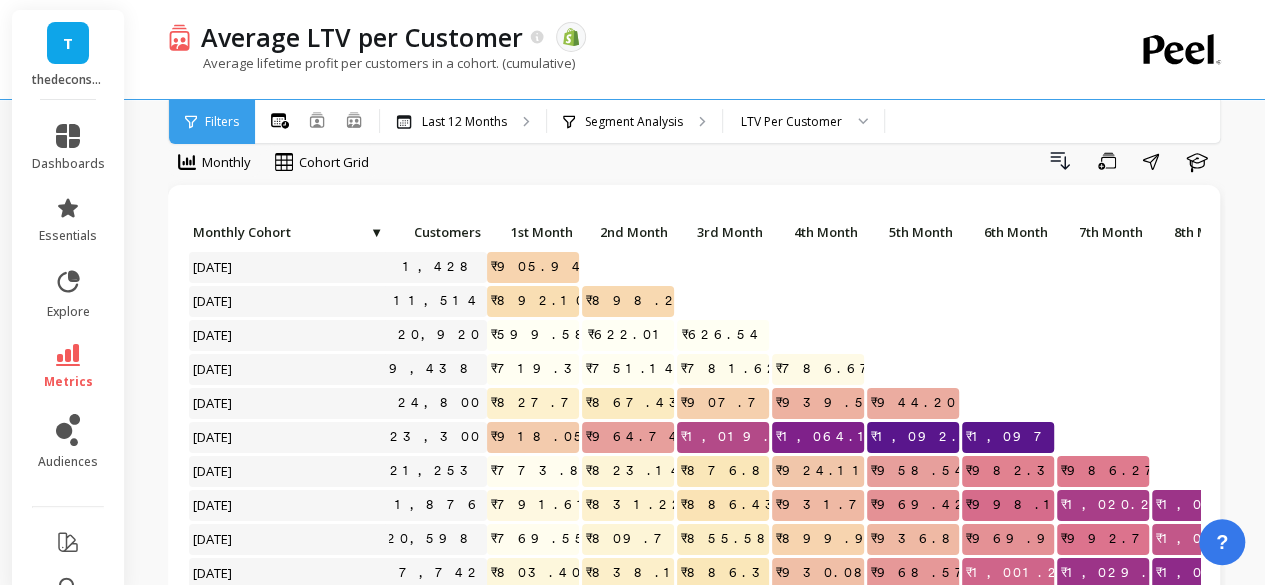 click on "Monthly Cohort  ▼" at bounding box center [289, 232] 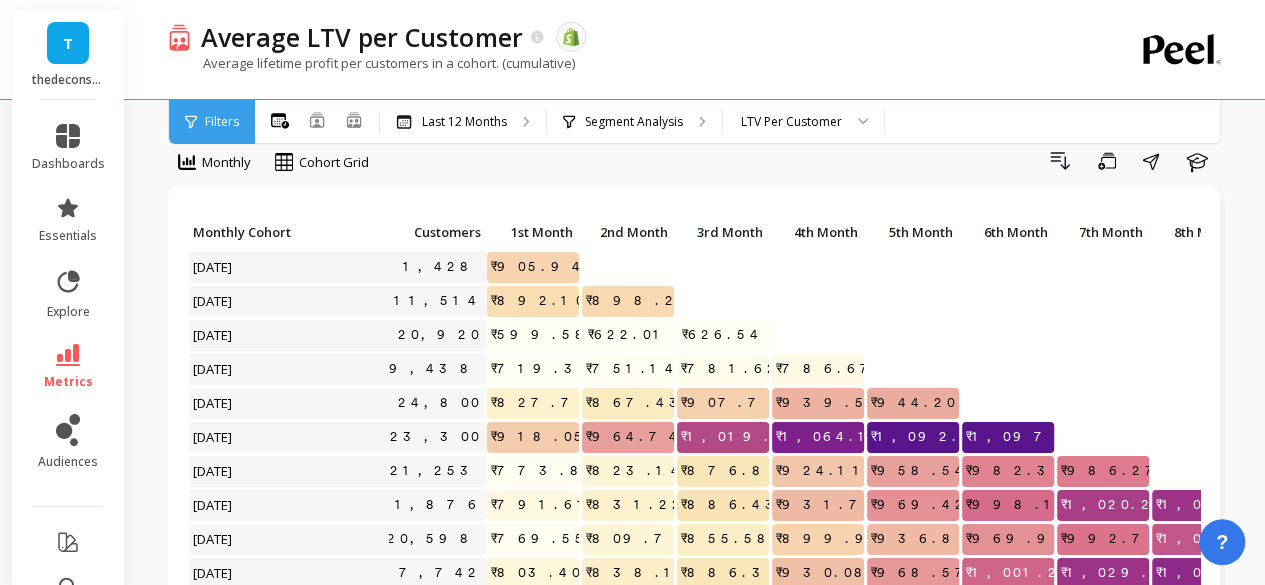 click on "Monthly Cohort" at bounding box center (289, 232) 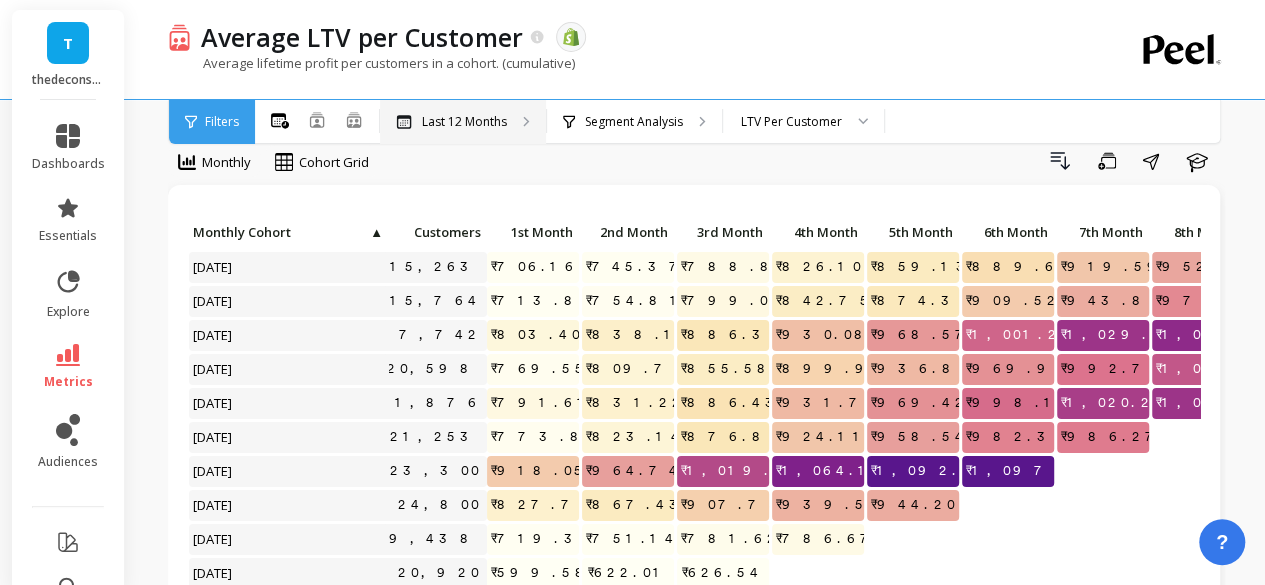 click on "Last 12 Months" at bounding box center [464, 122] 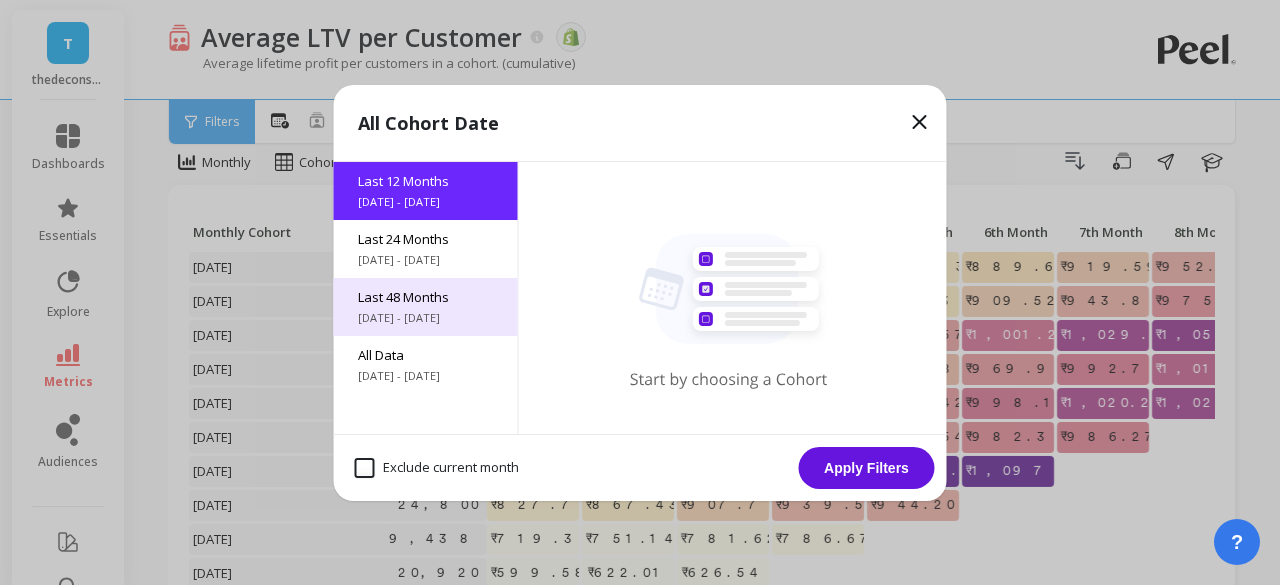click on "Last 48 Months" at bounding box center (426, 297) 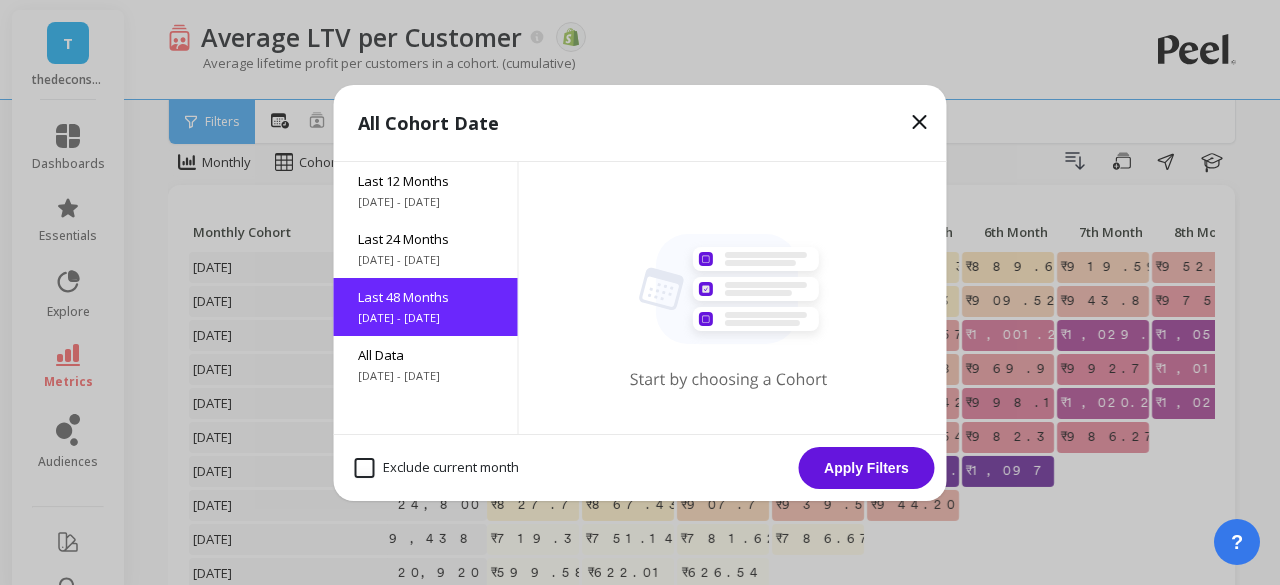 click on "Apply Filters" at bounding box center (867, 468) 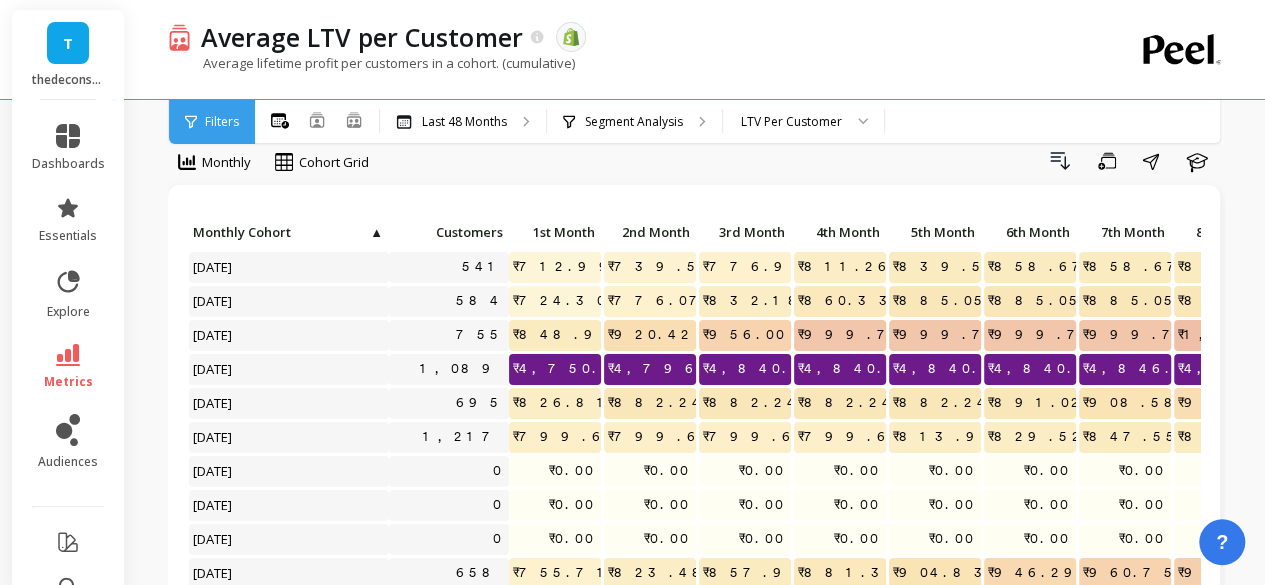 click on "1st Month" at bounding box center (554, 232) 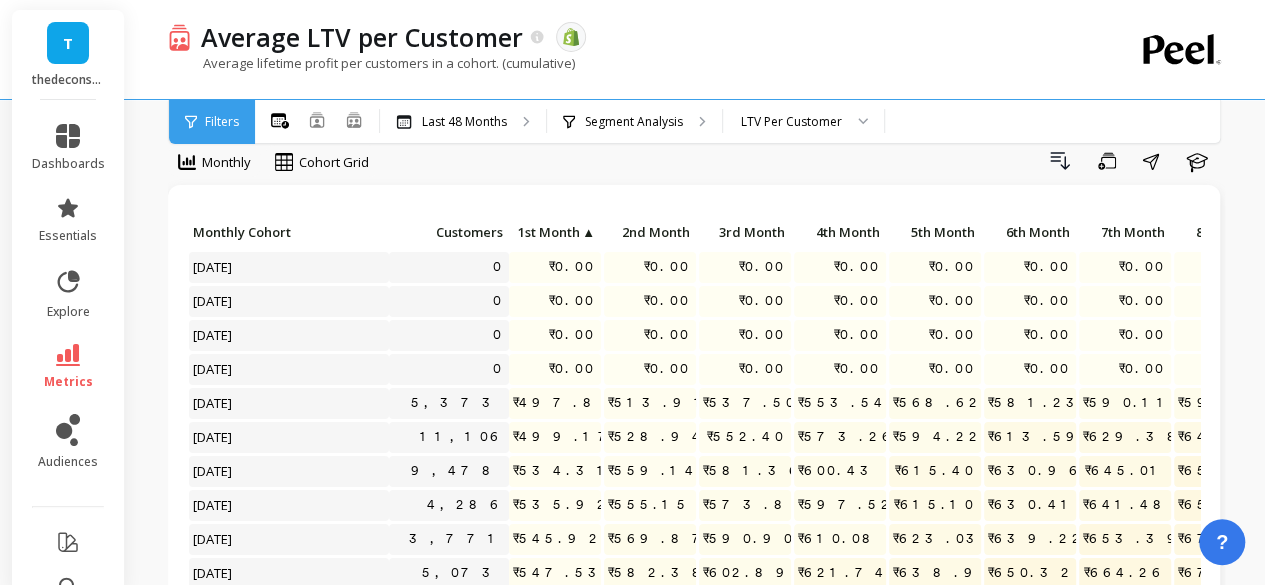click on "1st Month" at bounding box center [546, 232] 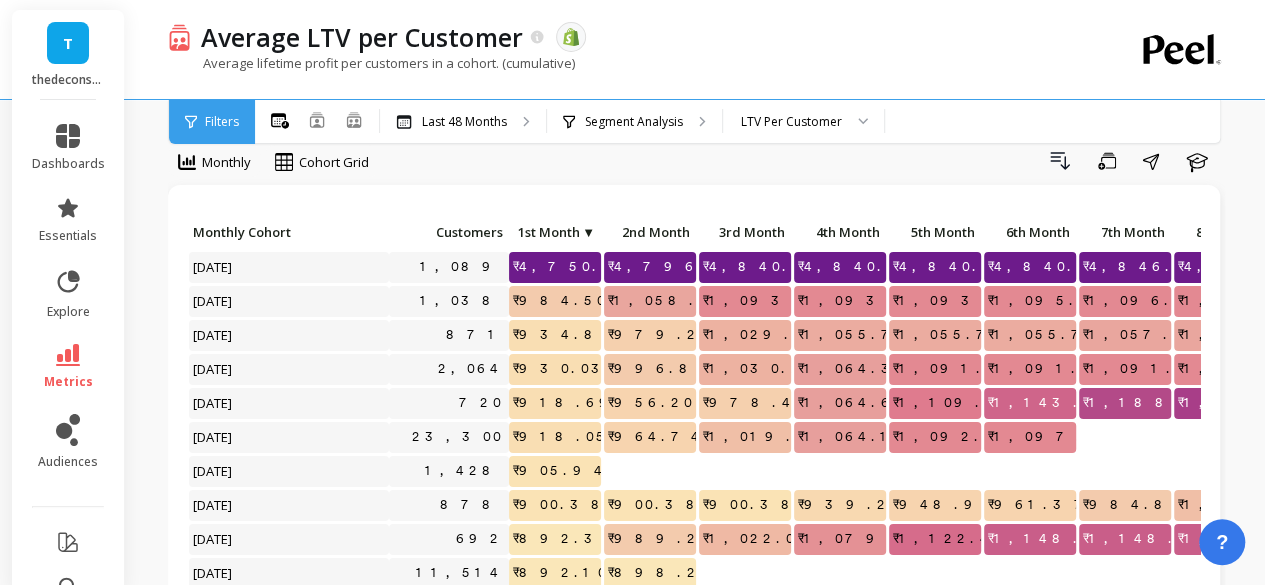 click on "Customers" at bounding box center [448, 232] 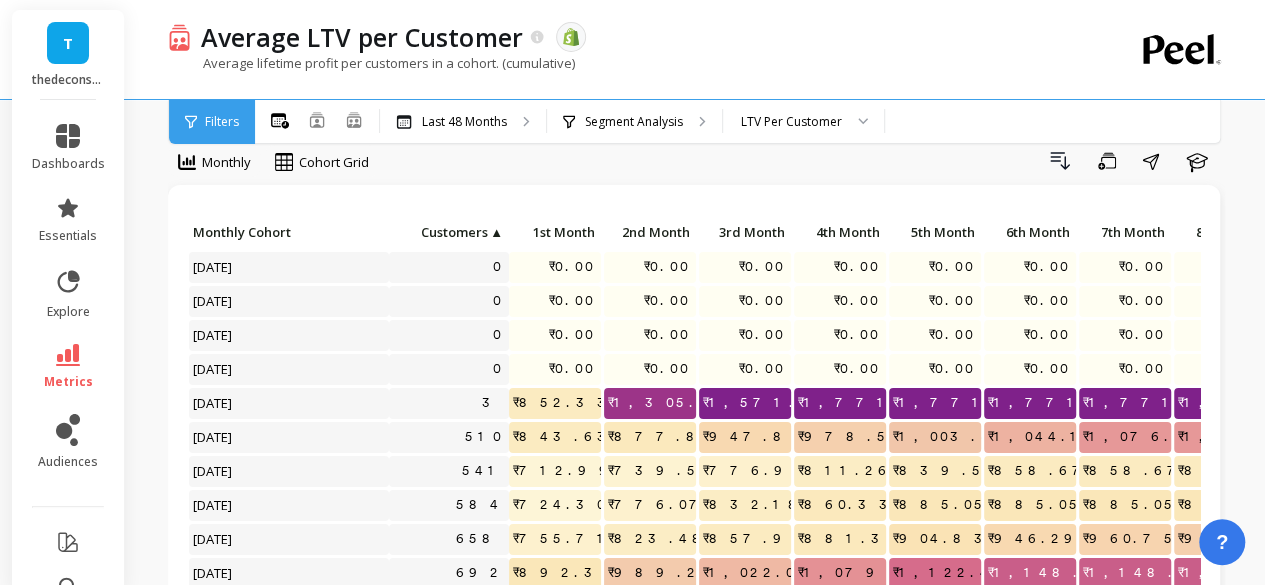 click on "Customers" at bounding box center [440, 232] 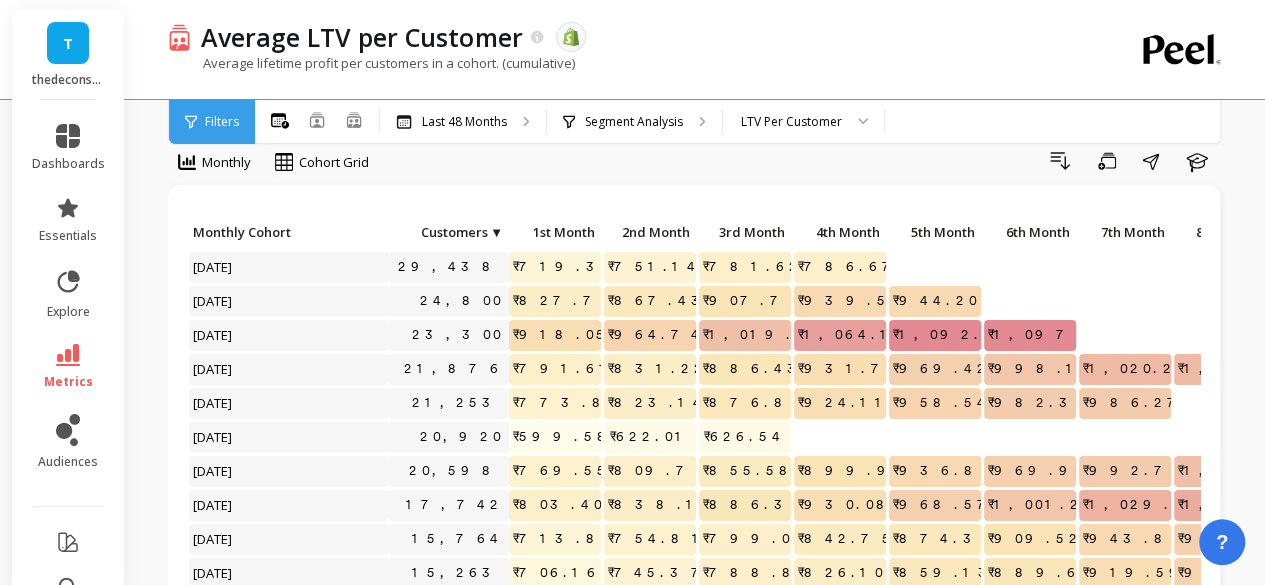 click on "Customers" at bounding box center (440, 232) 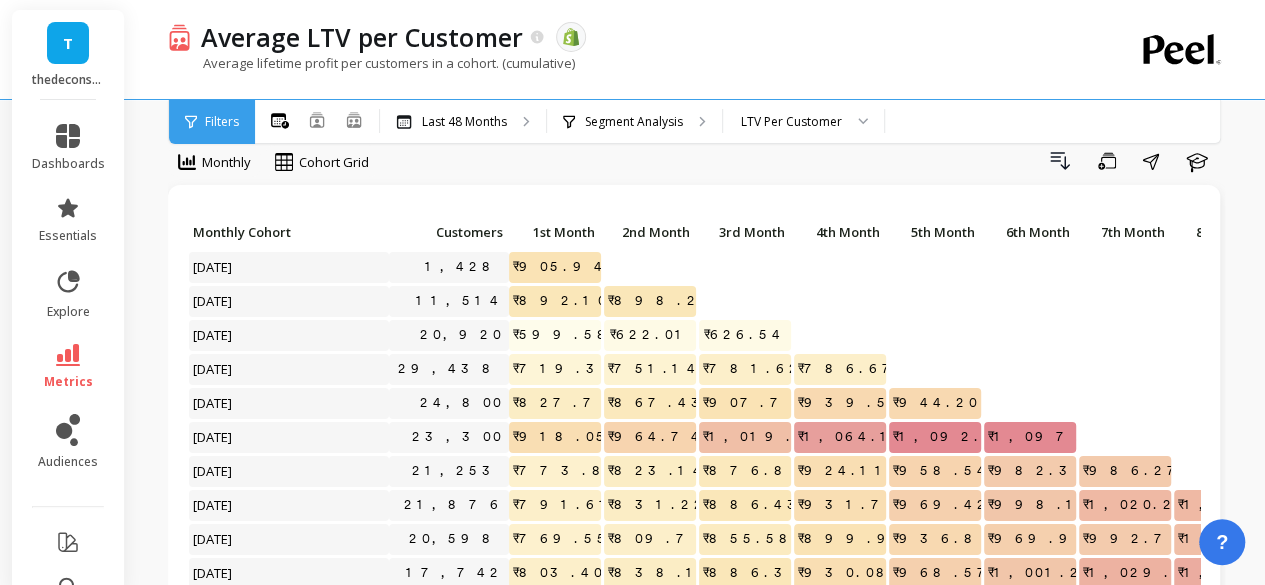 click on "Customers" at bounding box center (448, 232) 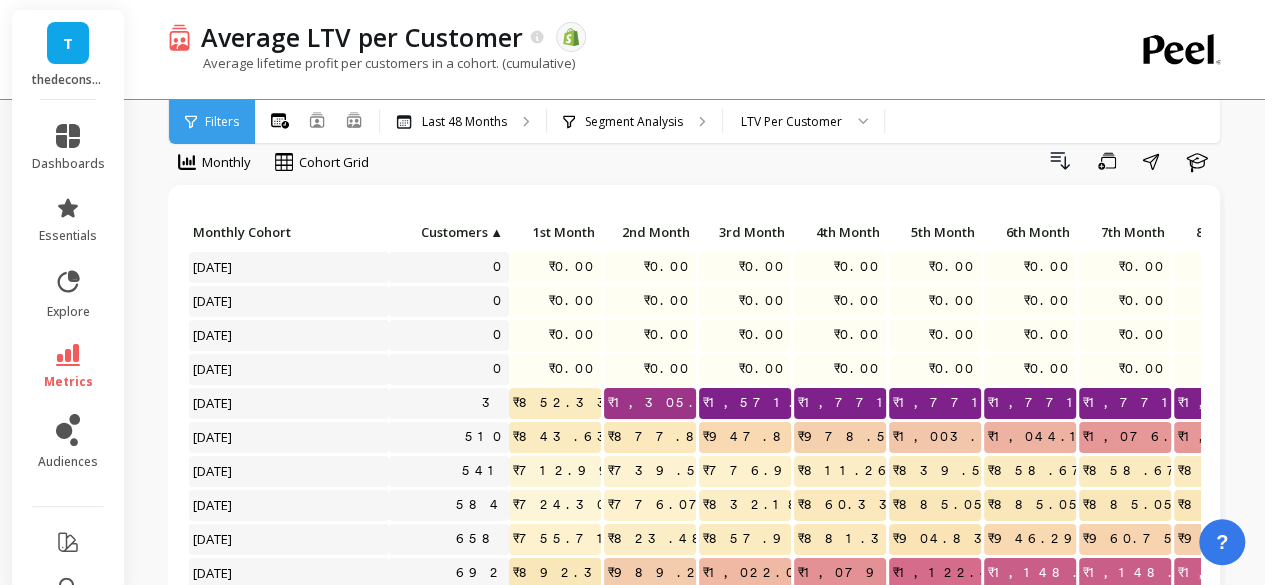 click on "1st Month" at bounding box center (554, 232) 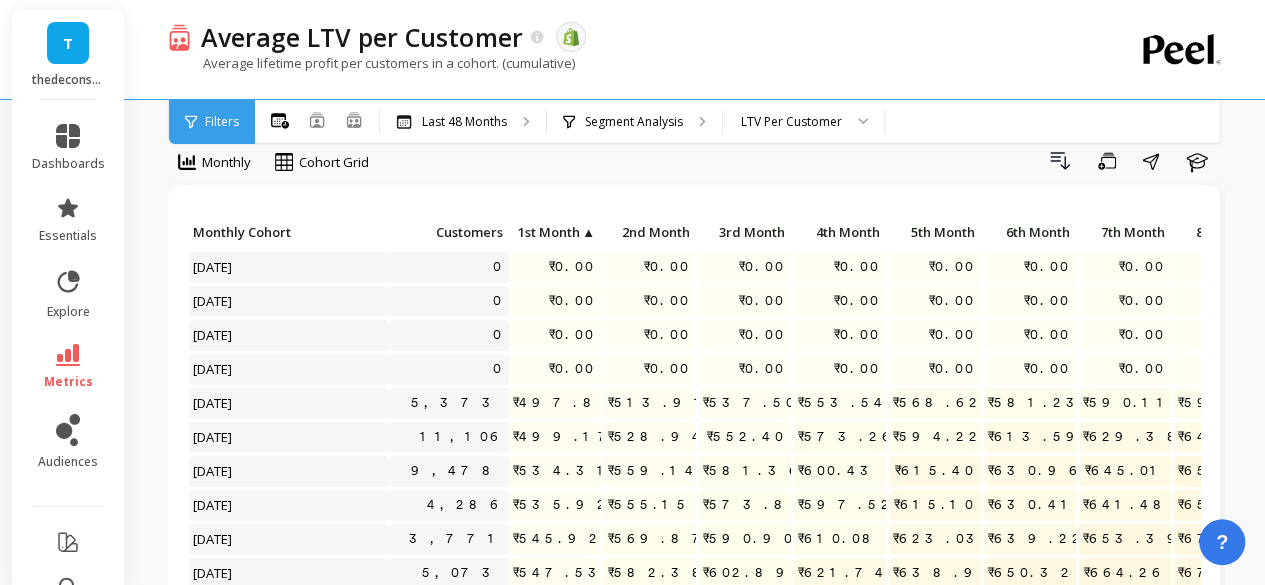 click on "Monthly Cohort" at bounding box center [288, 232] 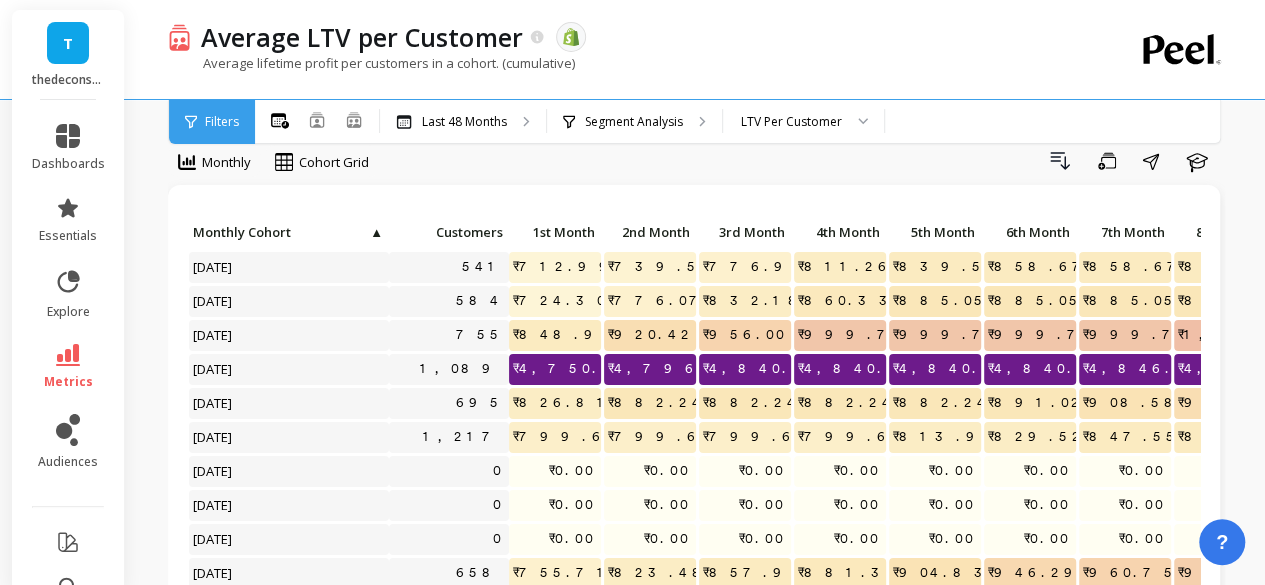 click on "Customers" at bounding box center [448, 232] 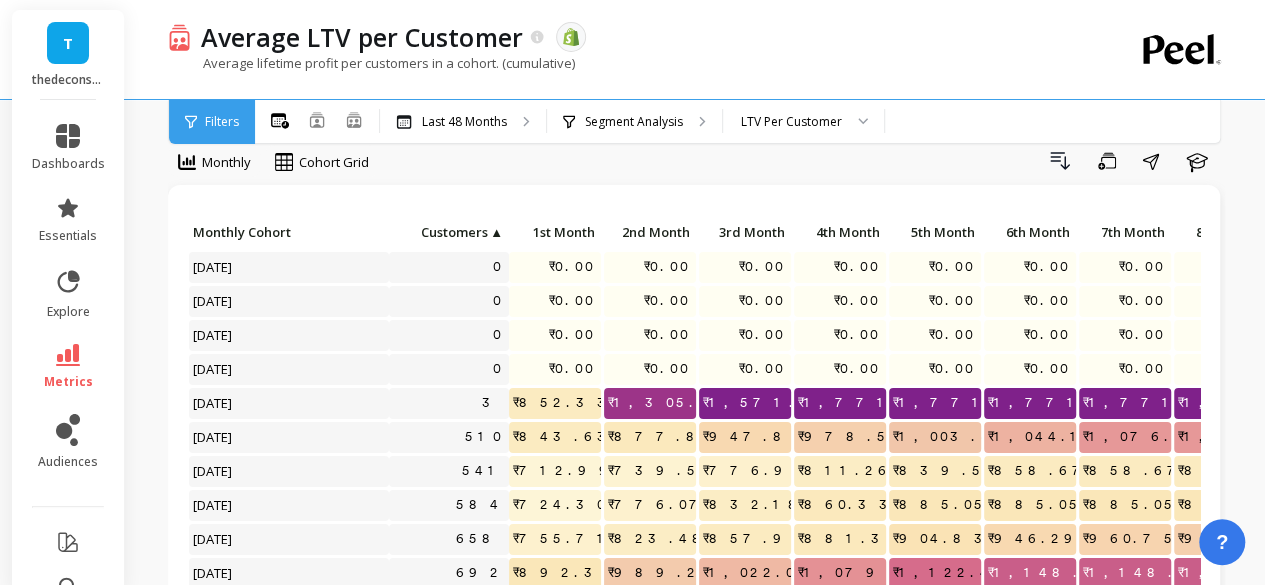 click on "Customers" at bounding box center (440, 232) 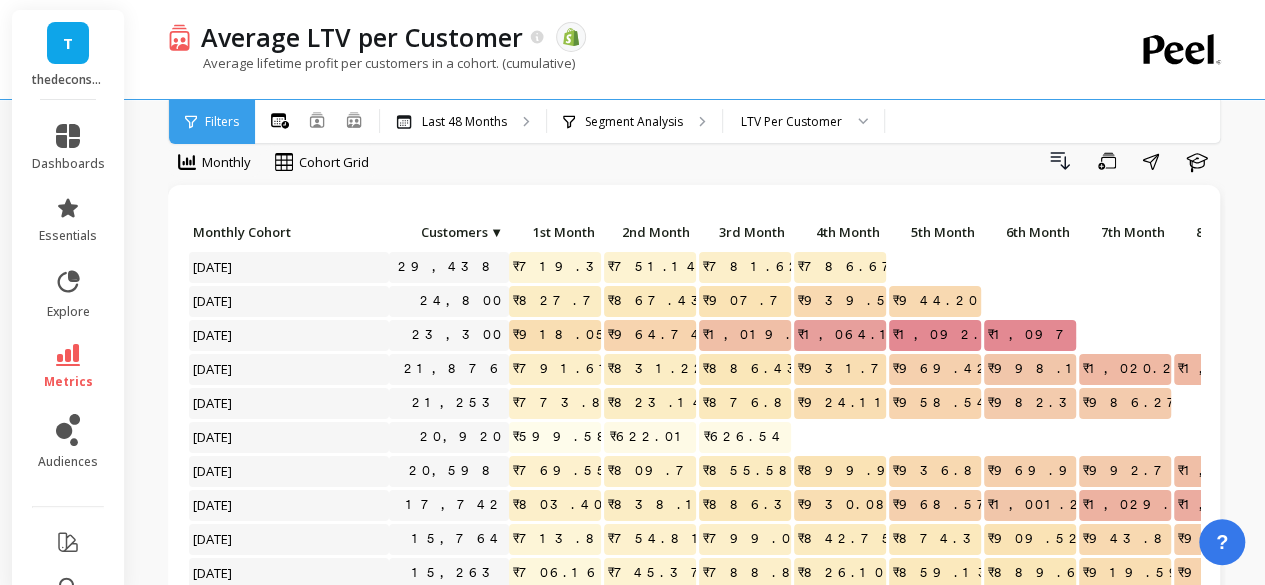 click on "Monthly Cohort" at bounding box center [288, 232] 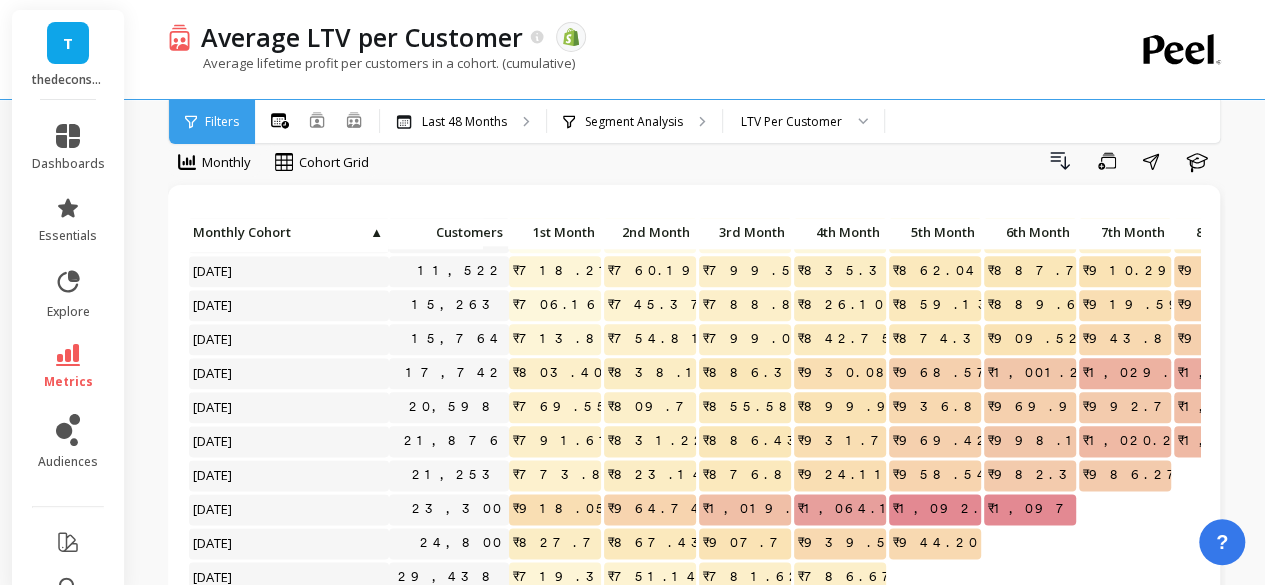 scroll, scrollTop: 1240, scrollLeft: 0, axis: vertical 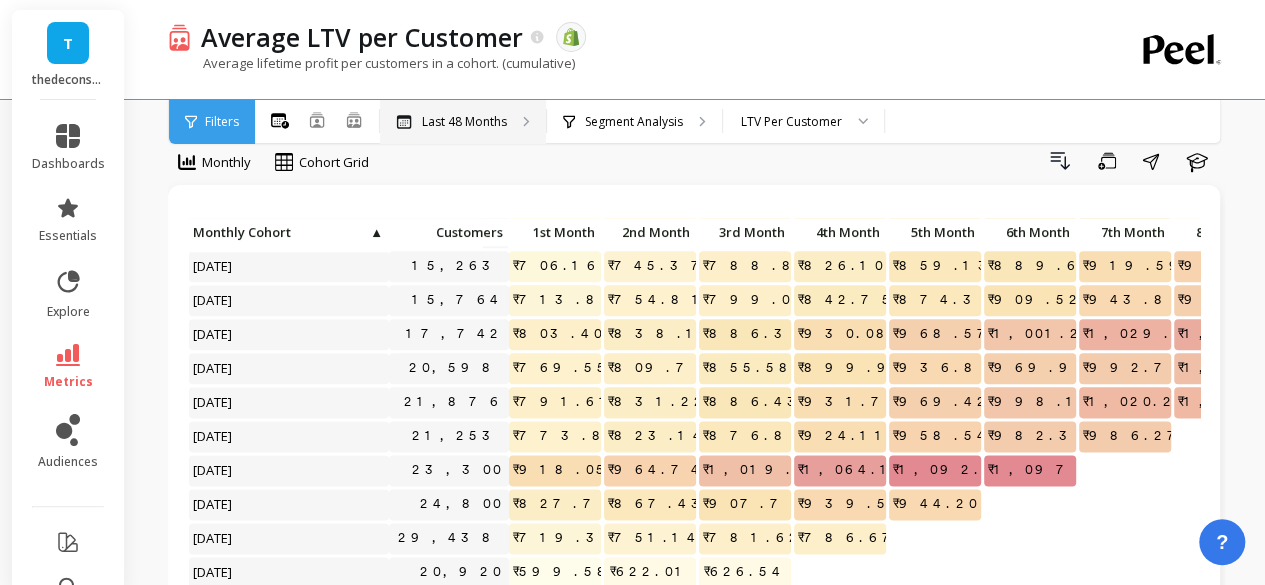 click on "Last 48 Months" at bounding box center (464, 122) 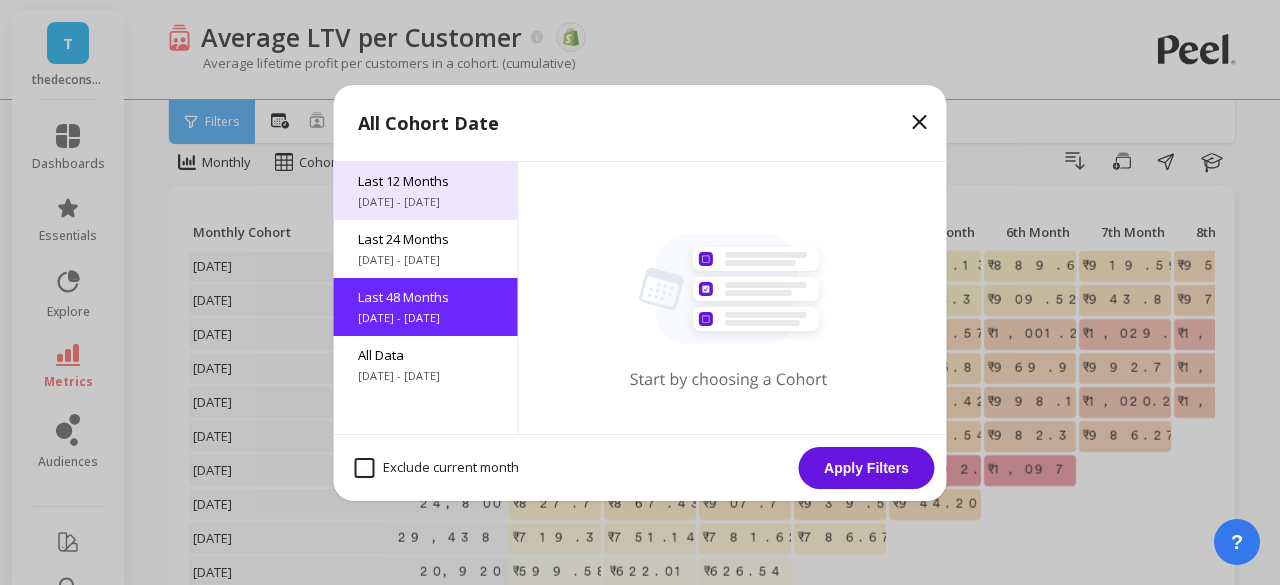 click on "Last 12 Months [DATE] - [DATE]" at bounding box center (426, 191) 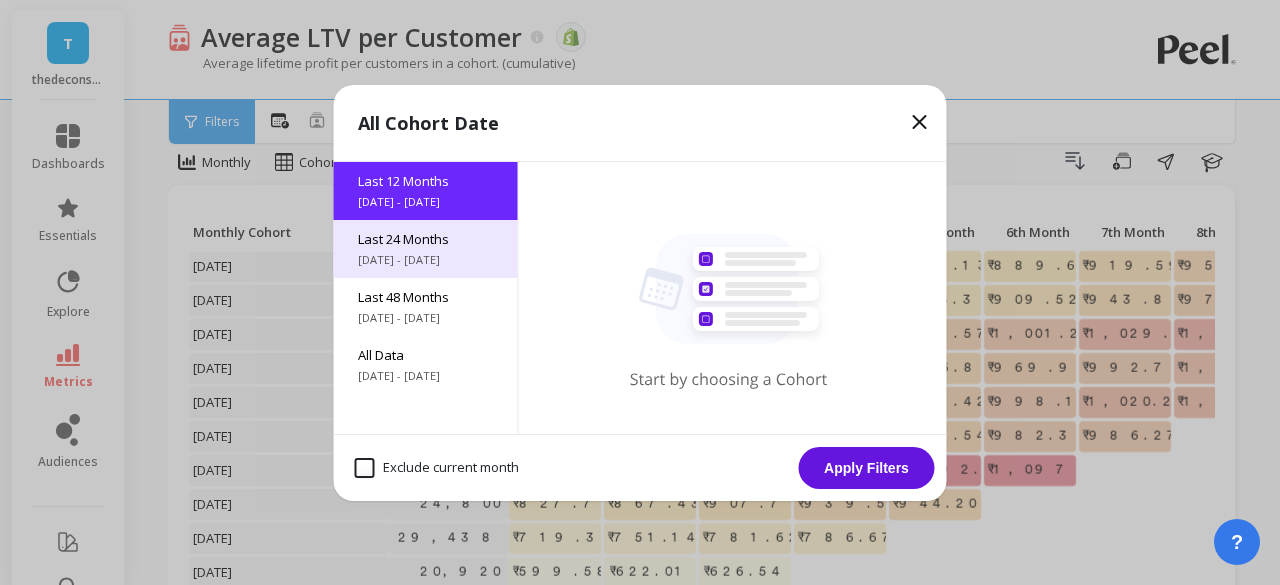 click on "Last 24 Months [DATE] - [DATE]" at bounding box center [426, 249] 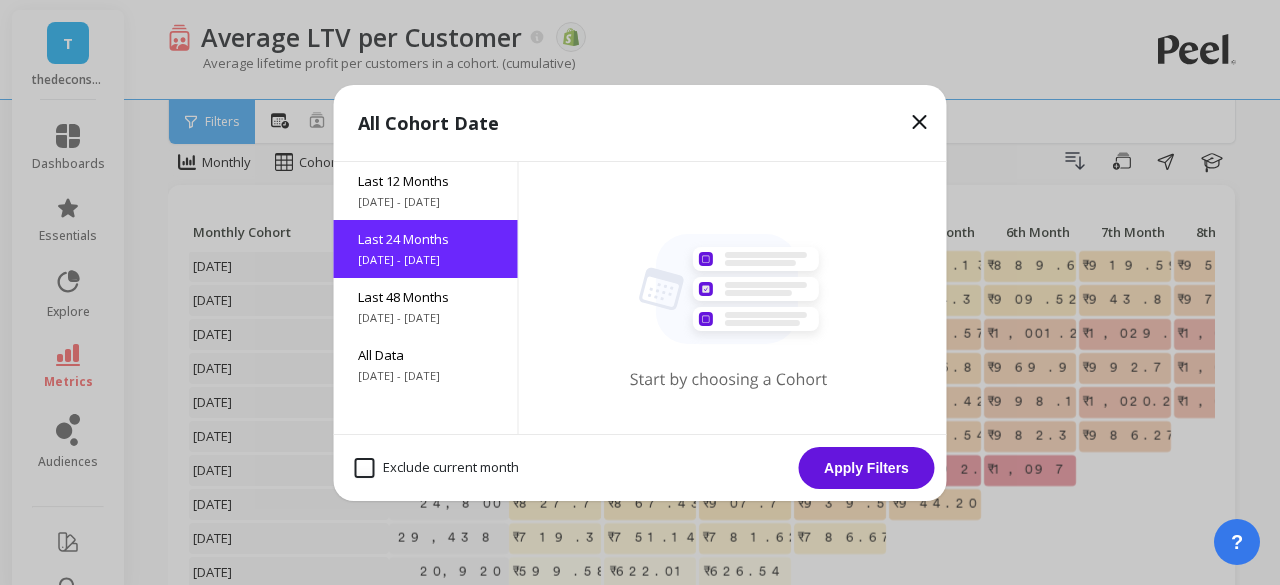 click on "Apply Filters" at bounding box center (867, 468) 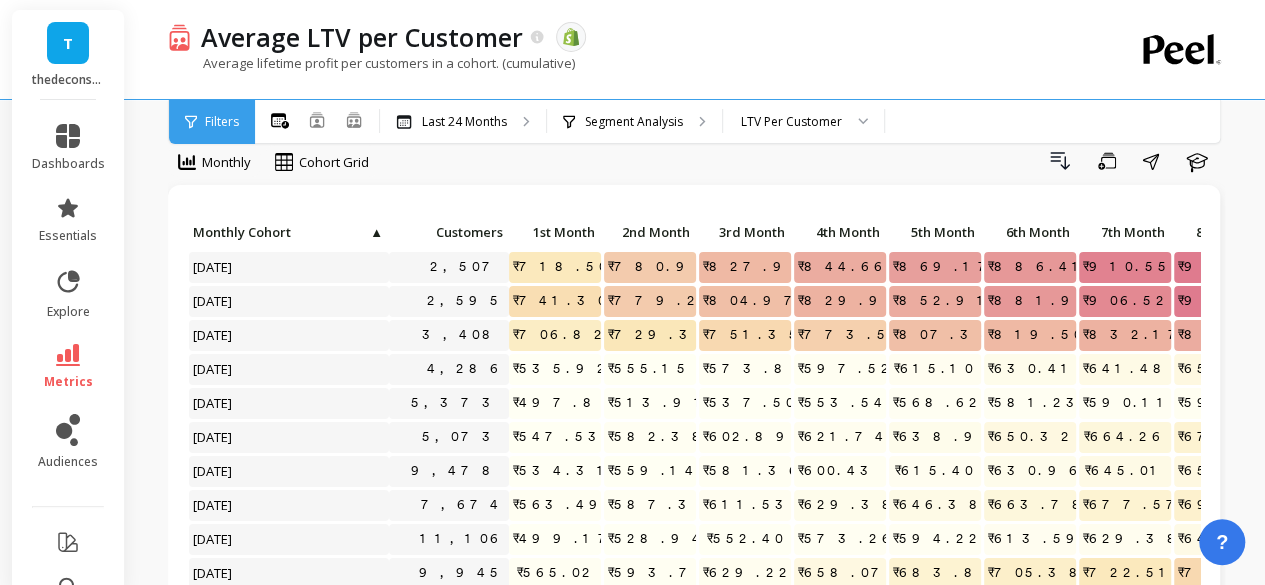 click on "Monthly Cohort" at bounding box center [280, 232] 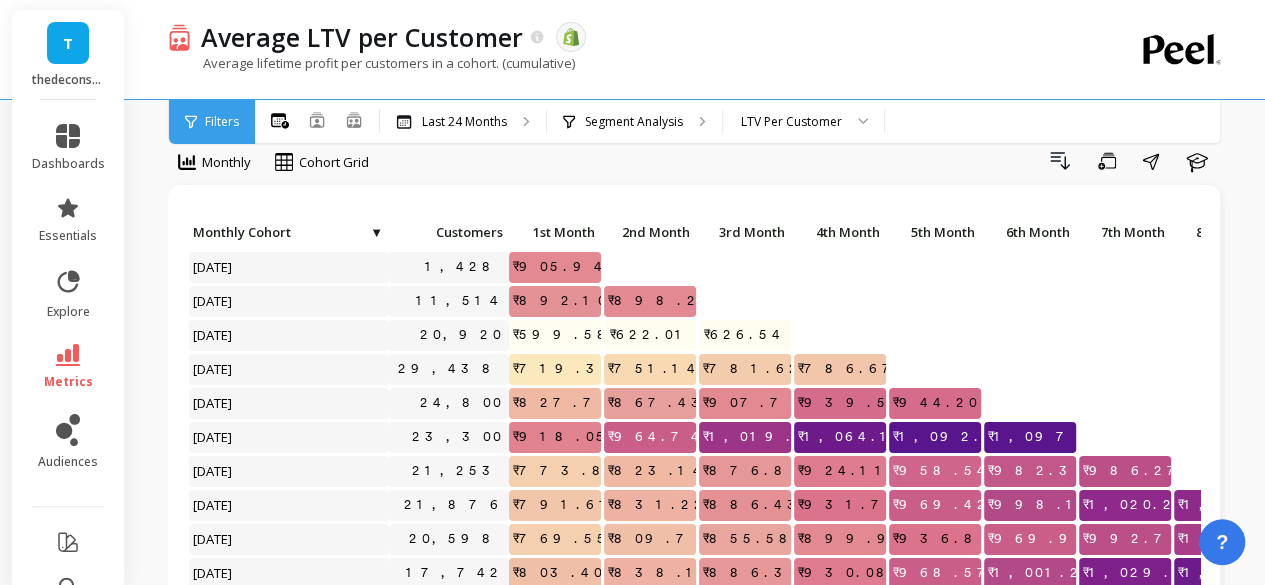 click on "Monthly Cohort" at bounding box center (280, 232) 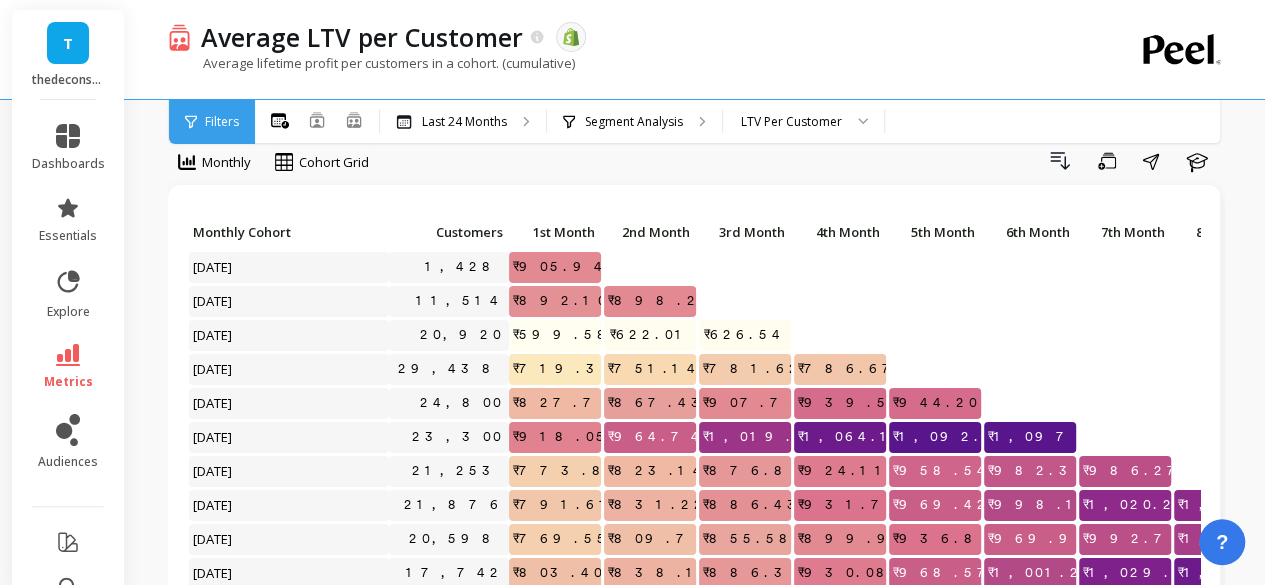 click on "Monthly Cohort" at bounding box center (288, 232) 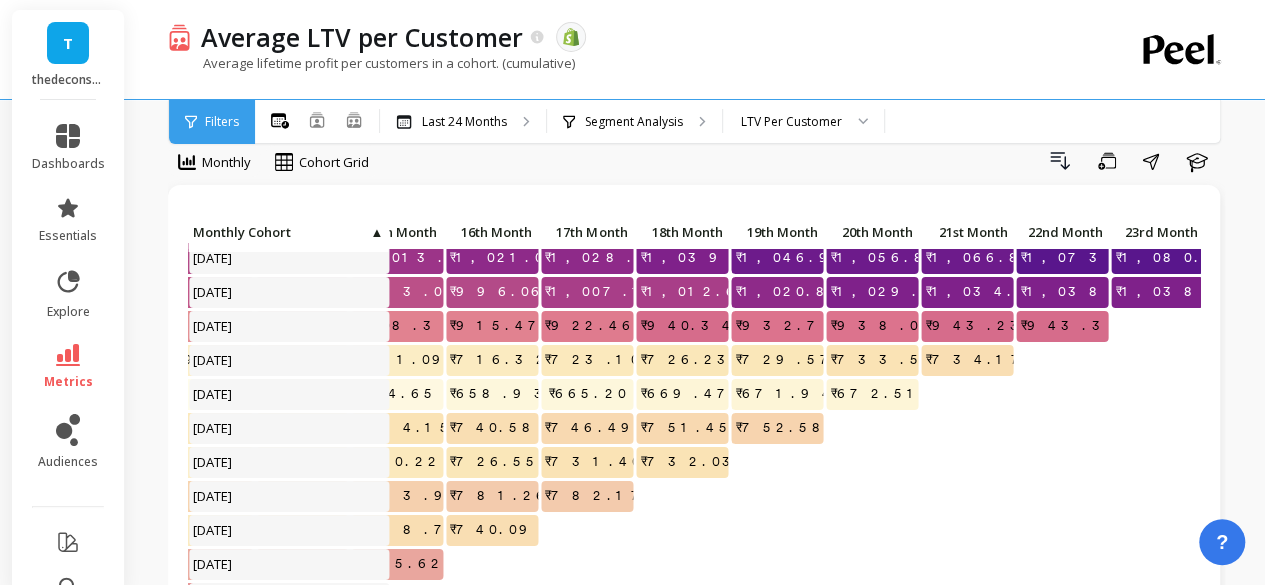 scroll, scrollTop: 6, scrollLeft: 1603, axis: both 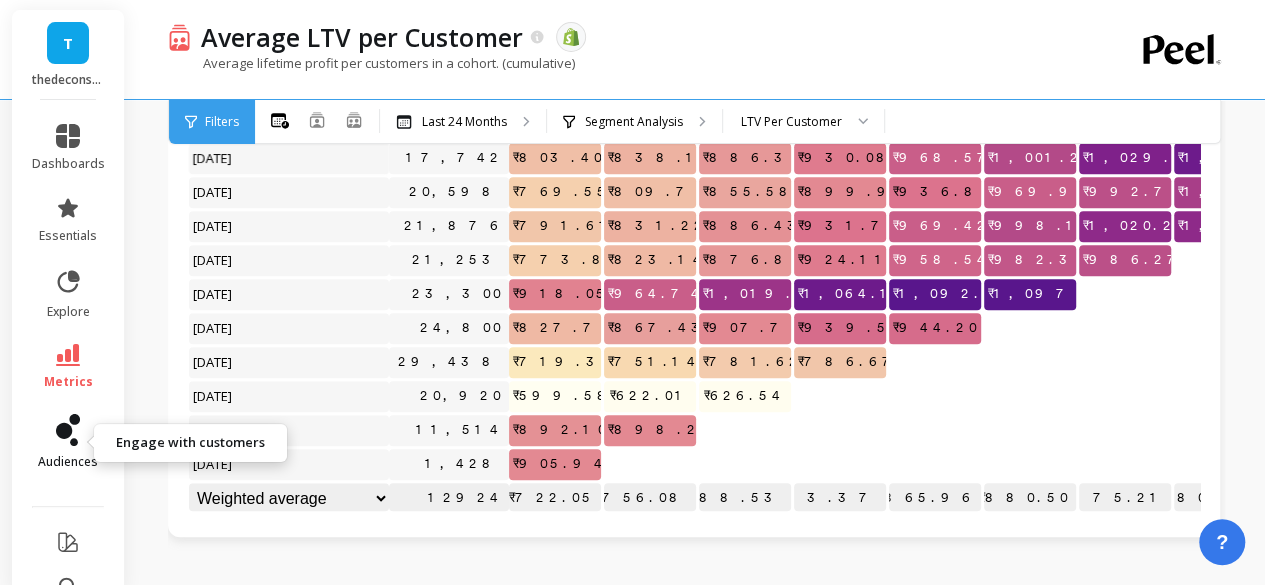 click on "audiences" at bounding box center [68, 442] 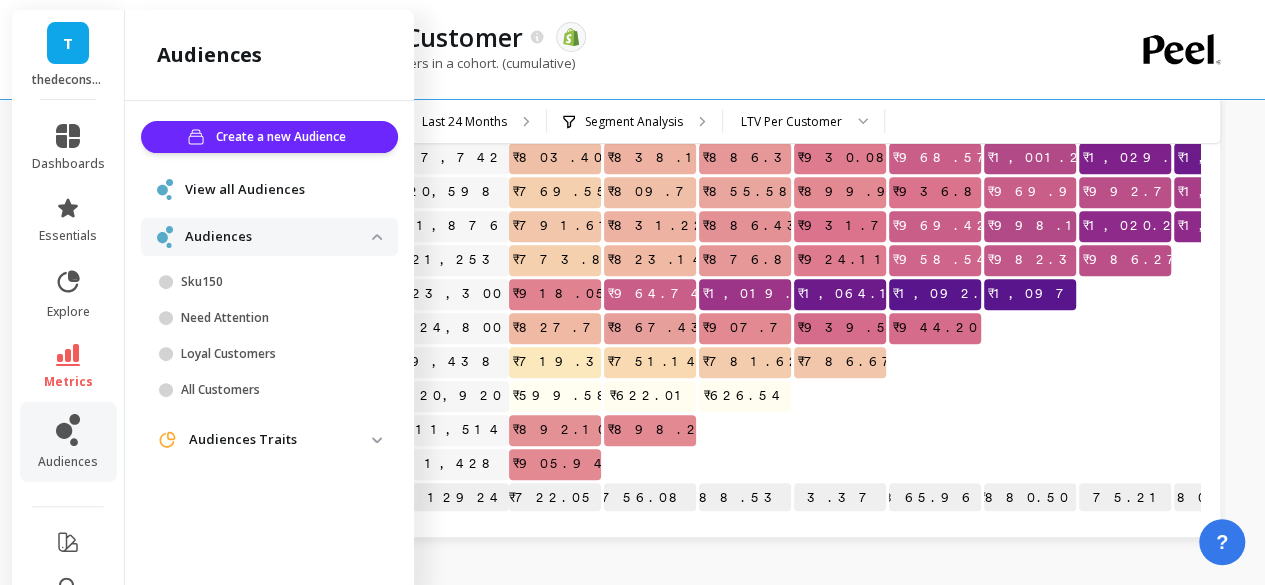 click on "View all Audiences" at bounding box center (245, 190) 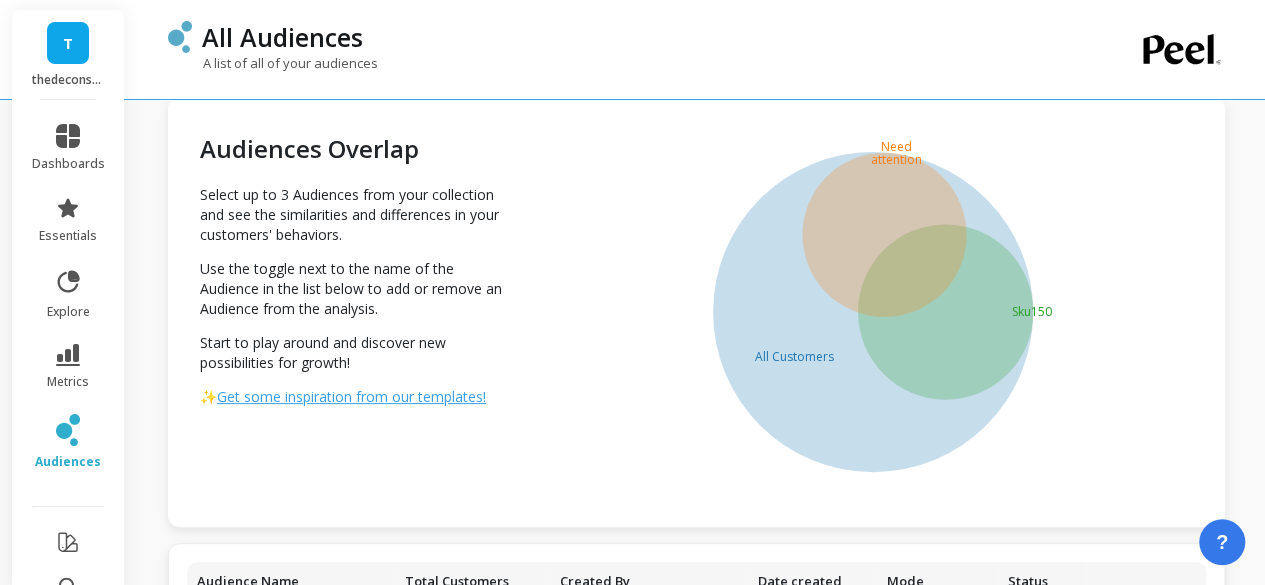 scroll, scrollTop: 290, scrollLeft: 0, axis: vertical 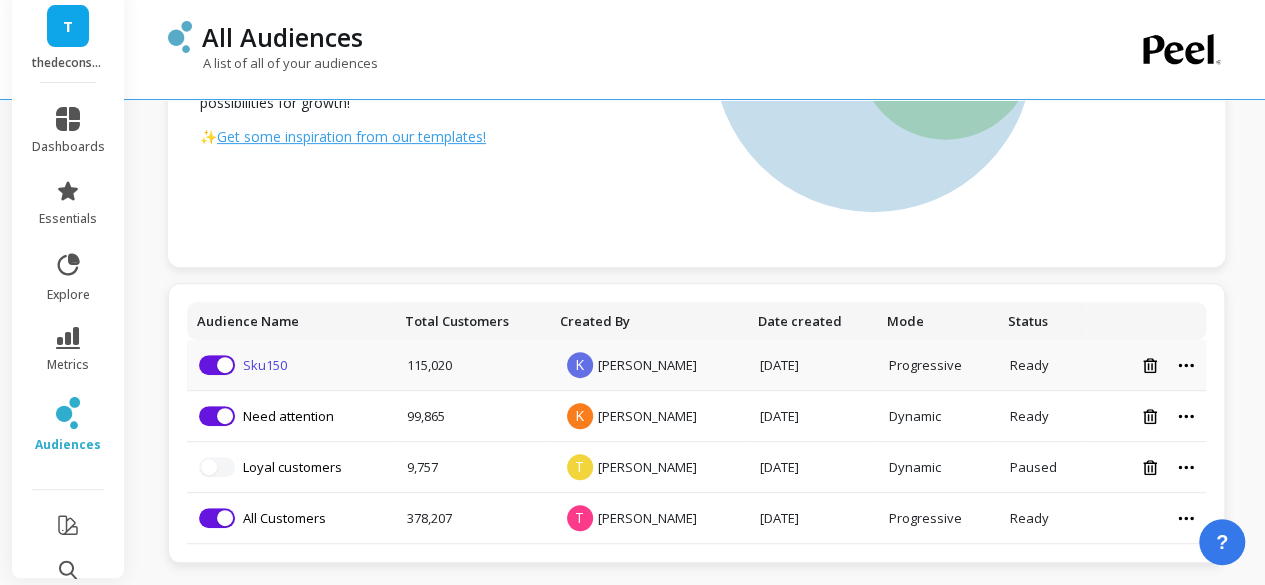 click on "Sku150" at bounding box center [265, 365] 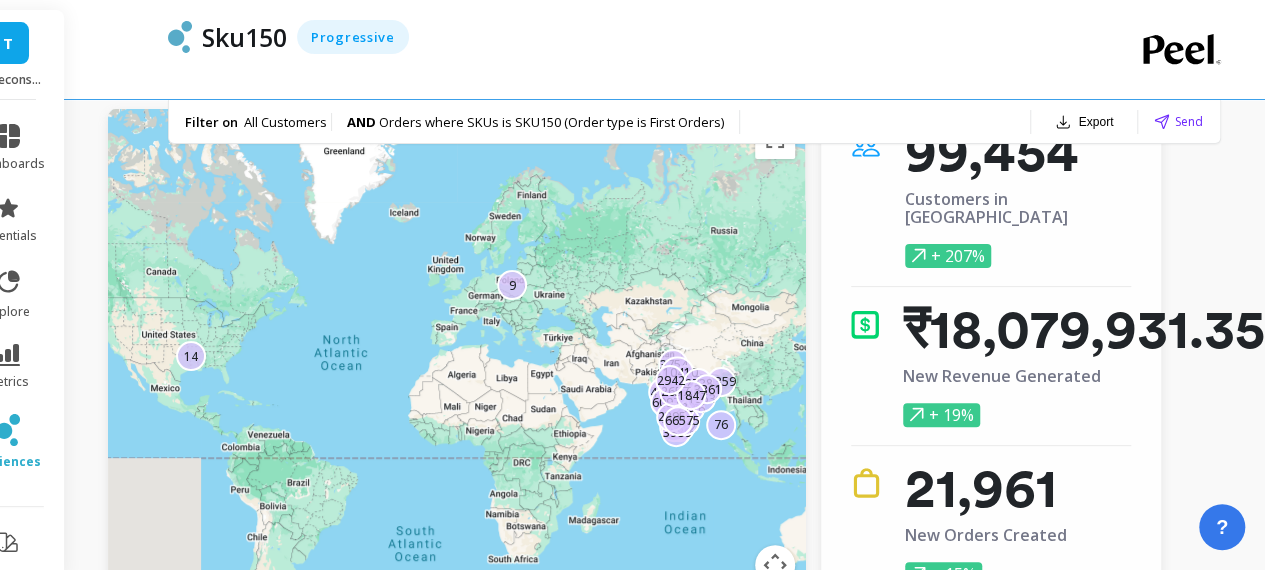 scroll, scrollTop: 100, scrollLeft: 63, axis: both 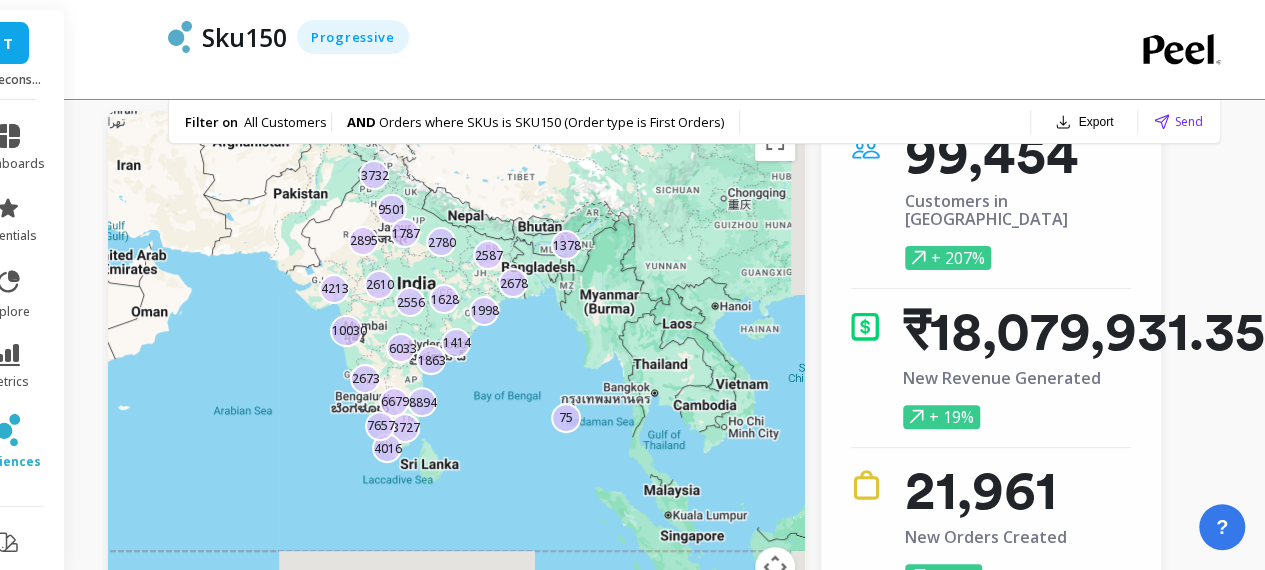 drag, startPoint x: 564, startPoint y: 430, endPoint x: 260, endPoint y: 307, distance: 327.94055 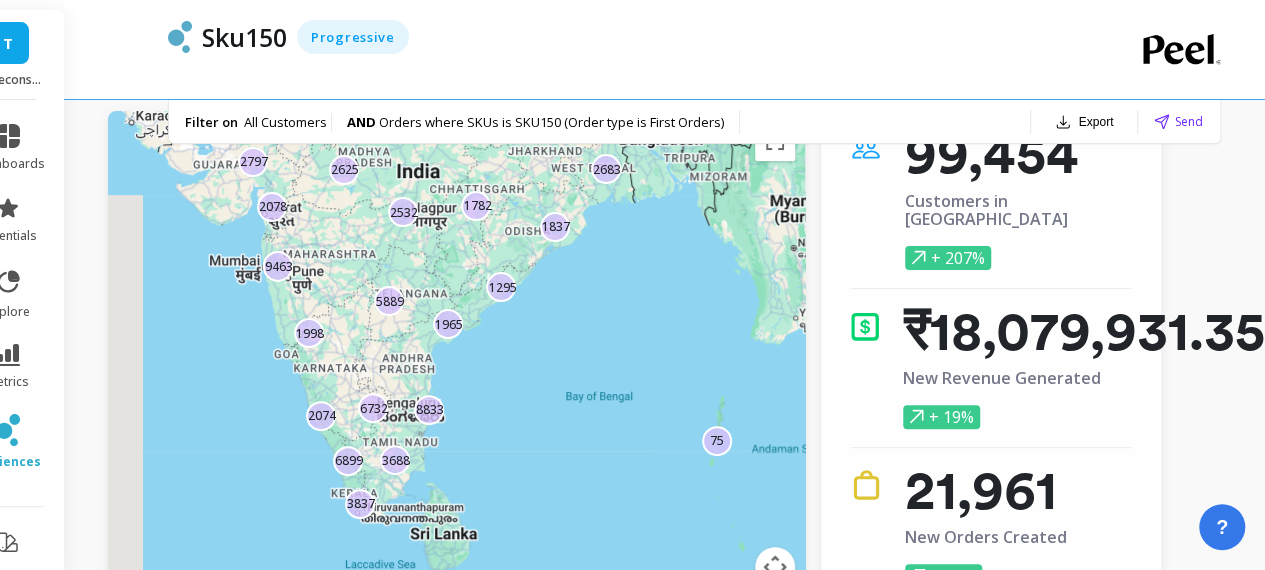 drag, startPoint x: 621, startPoint y: 335, endPoint x: 629, endPoint y: 236, distance: 99.32271 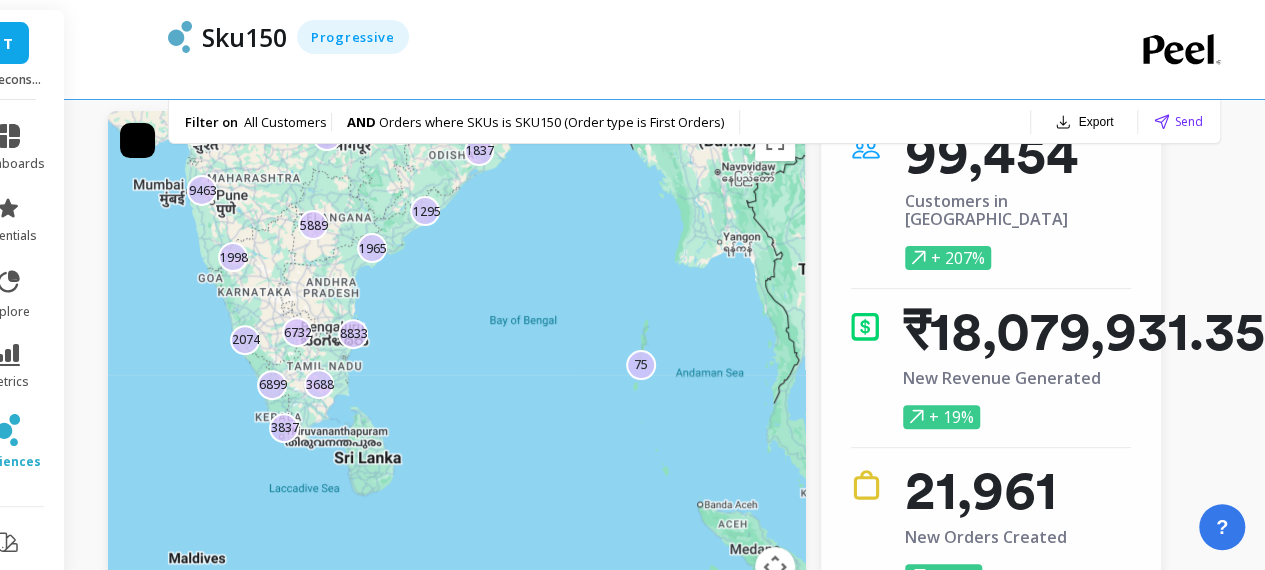 drag, startPoint x: 553, startPoint y: 436, endPoint x: 428, endPoint y: 314, distance: 174.66826 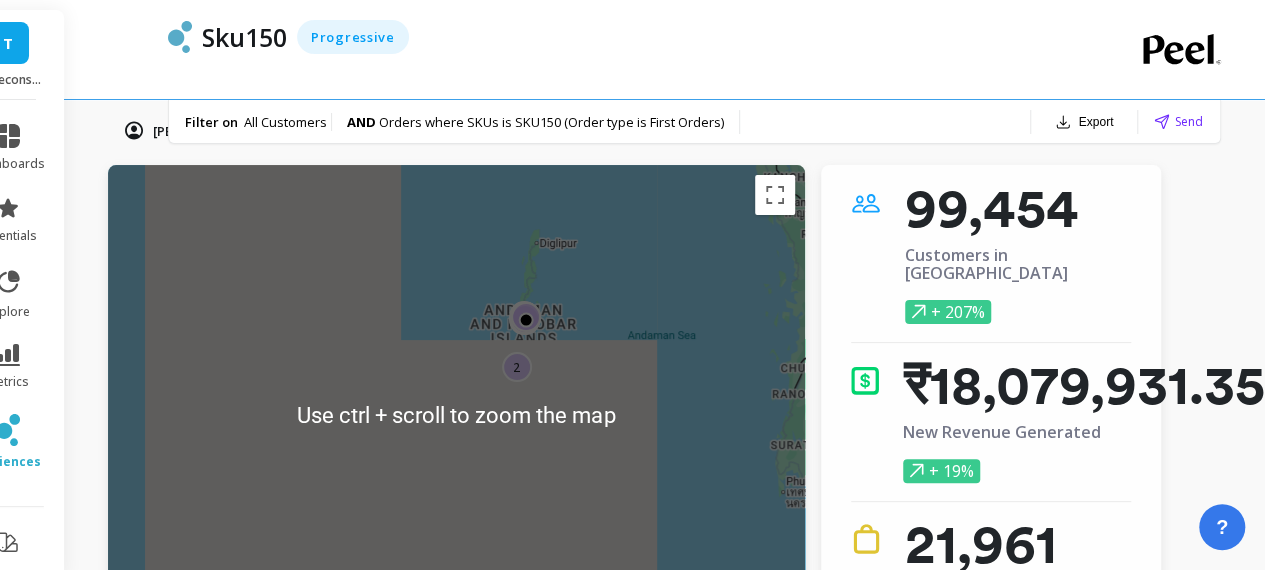 scroll, scrollTop: 0, scrollLeft: 63, axis: horizontal 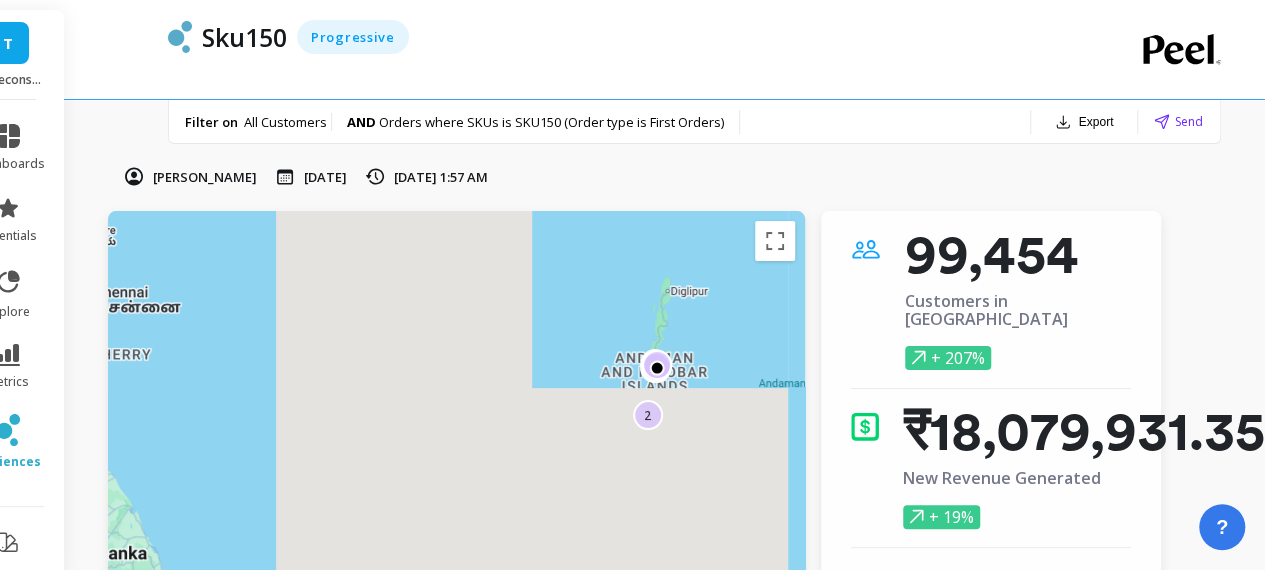 drag, startPoint x: 416, startPoint y: 349, endPoint x: 564, endPoint y: 353, distance: 148.05405 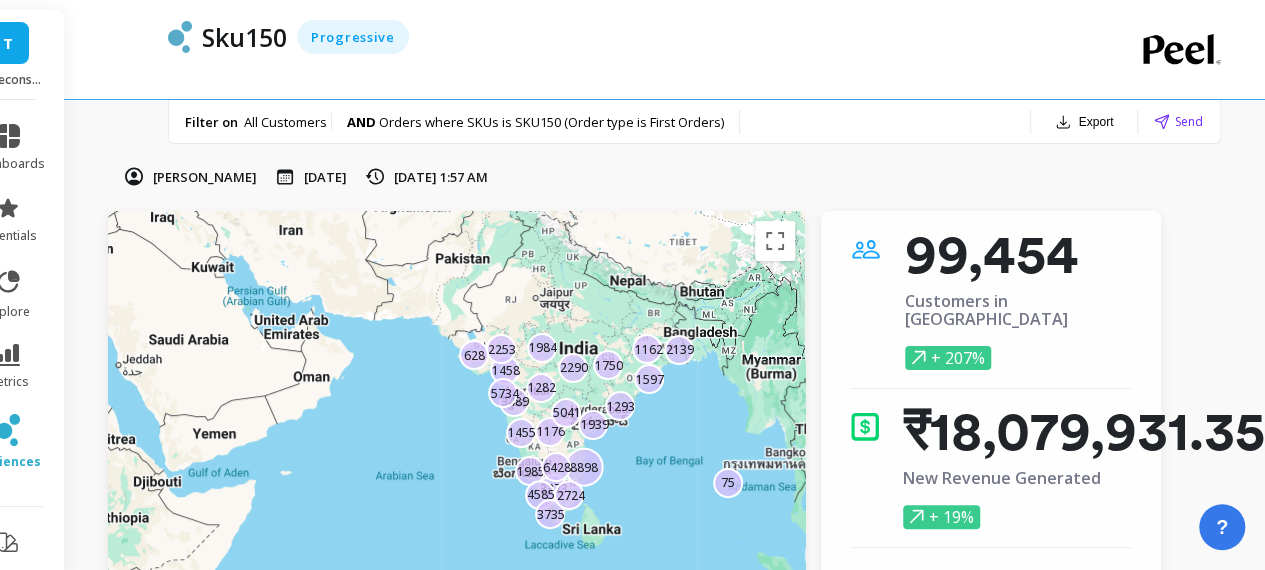 drag, startPoint x: 448, startPoint y: 301, endPoint x: 588, endPoint y: 441, distance: 197.9899 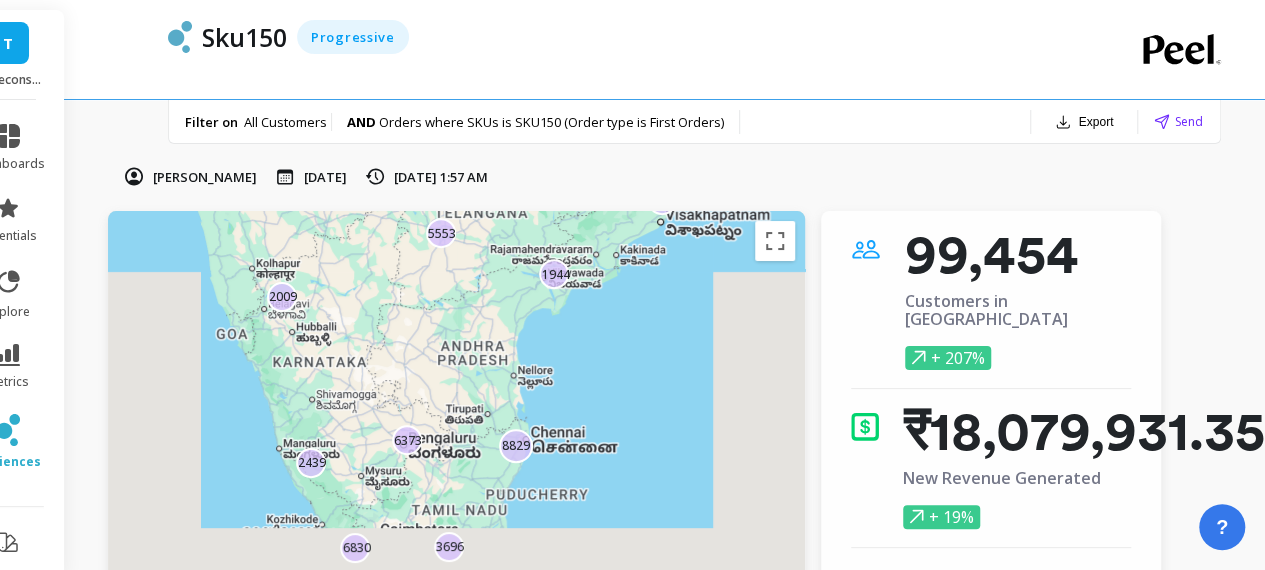 drag, startPoint x: 608, startPoint y: 435, endPoint x: 534, endPoint y: 115, distance: 328.44482 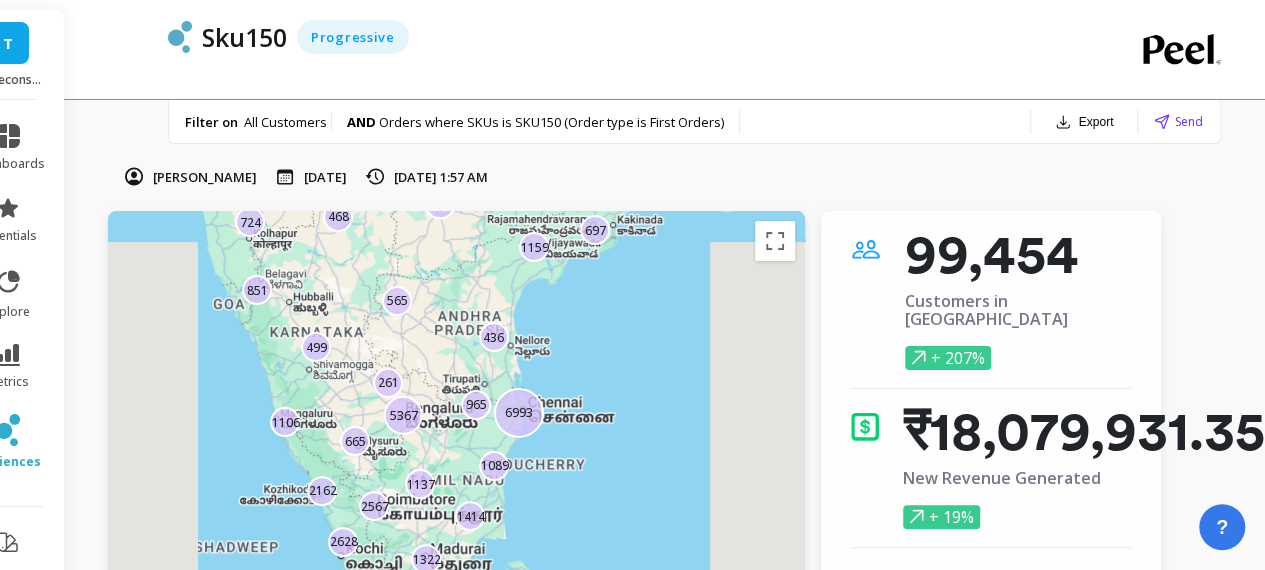 drag, startPoint x: 679, startPoint y: 360, endPoint x: 681, endPoint y: 317, distance: 43.046486 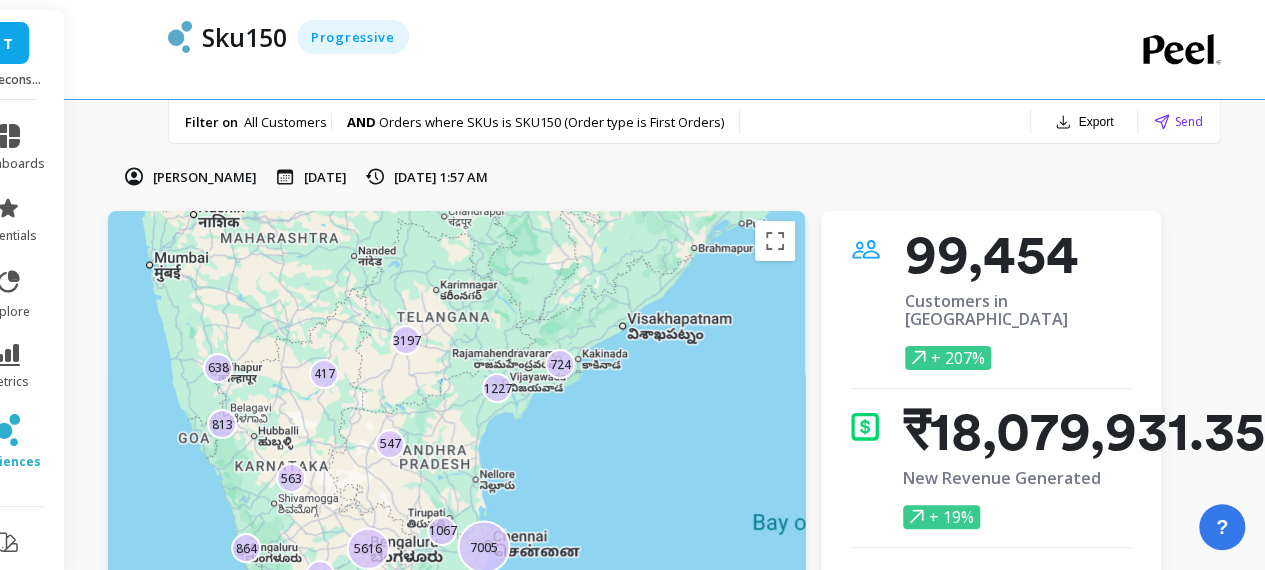 drag, startPoint x: 590, startPoint y: 320, endPoint x: 556, endPoint y: 518, distance: 200.89798 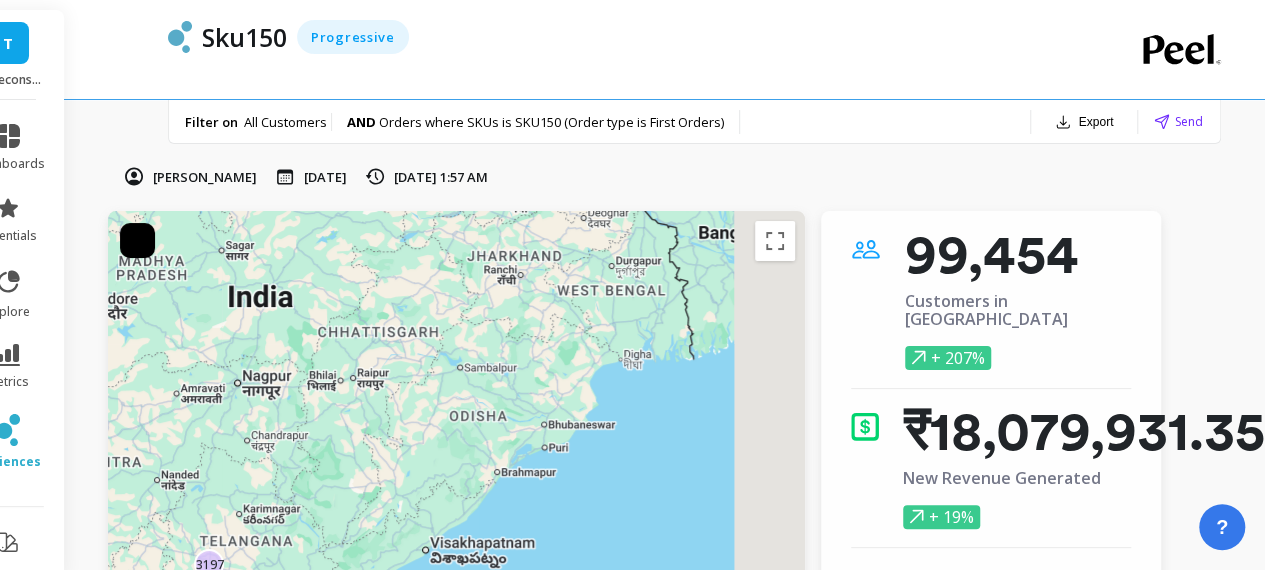 drag, startPoint x: 667, startPoint y: 317, endPoint x: 424, endPoint y: 543, distance: 331.85086 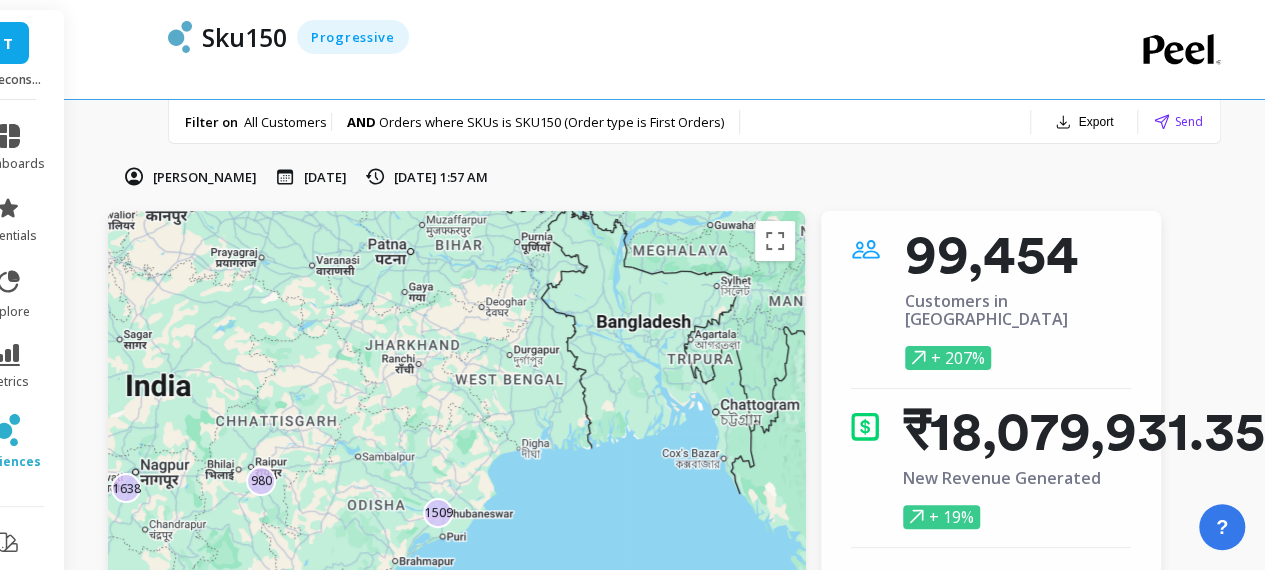 drag, startPoint x: 552, startPoint y: 409, endPoint x: 276, endPoint y: 598, distance: 334.5101 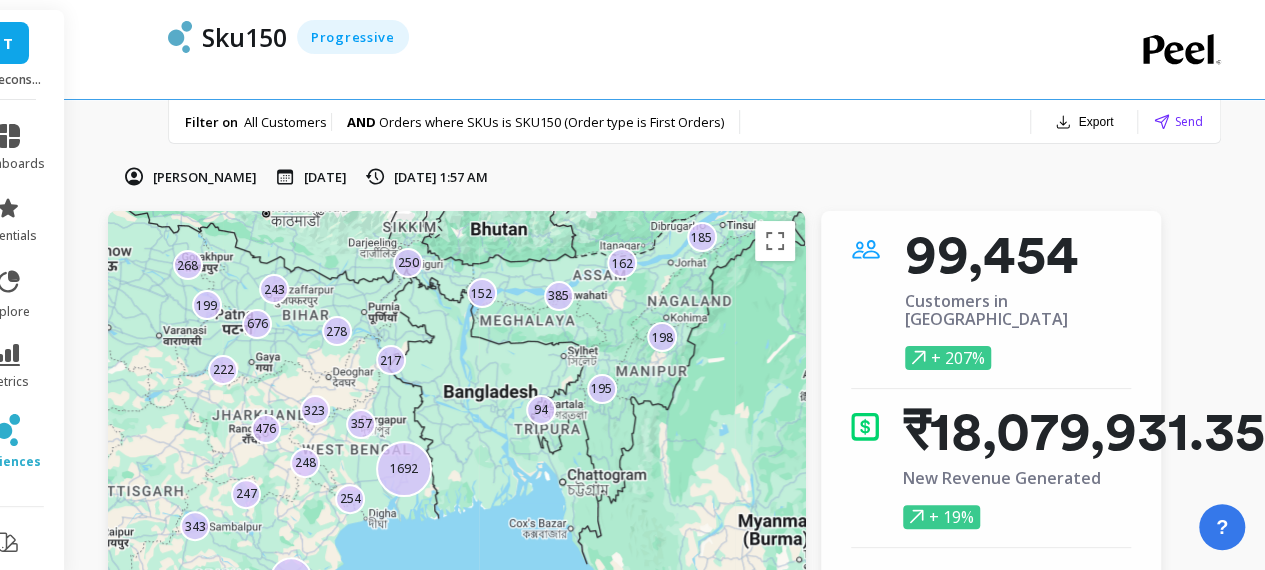 drag, startPoint x: 607, startPoint y: 421, endPoint x: 666, endPoint y: 344, distance: 97.00516 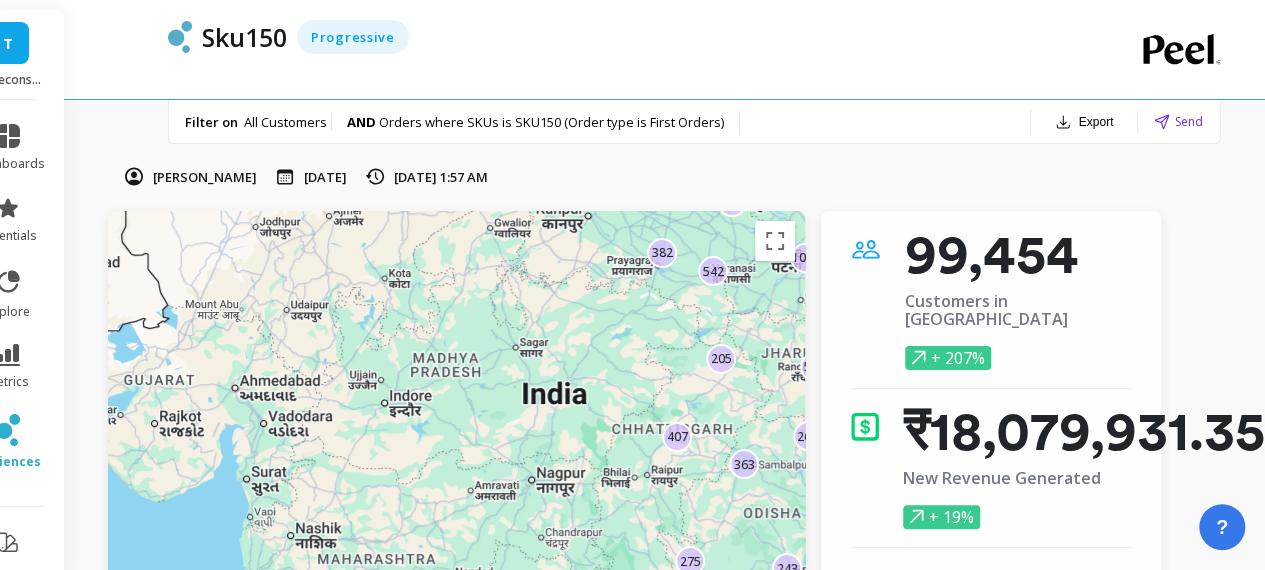 drag, startPoint x: 175, startPoint y: 404, endPoint x: 728, endPoint y: 333, distance: 557.53925 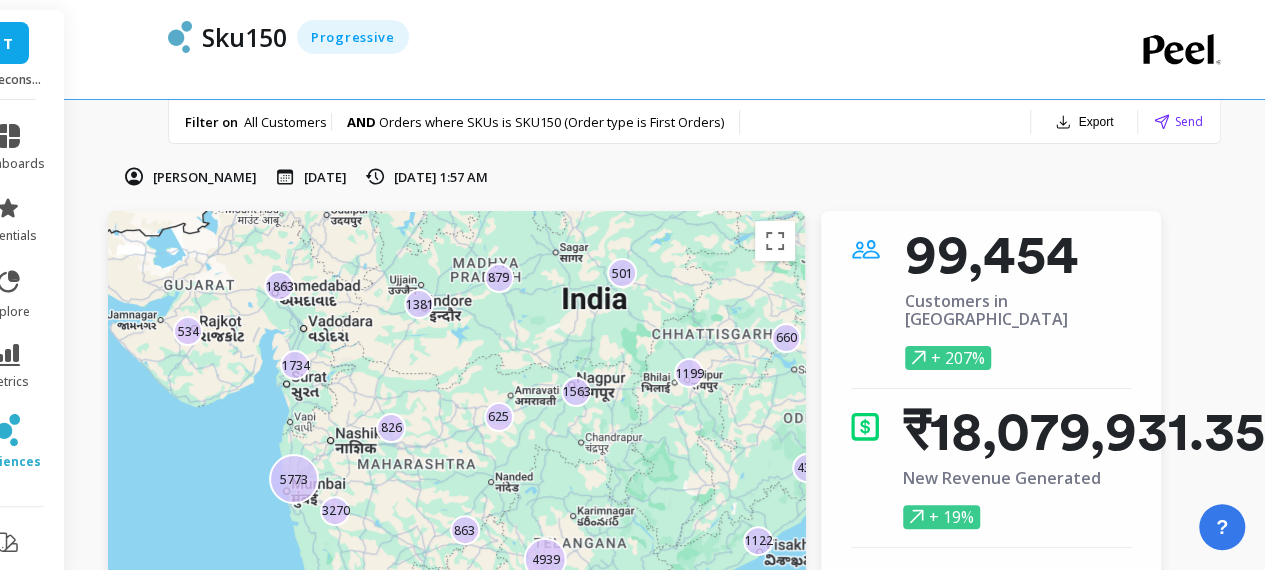 drag, startPoint x: 457, startPoint y: 323, endPoint x: 502, endPoint y: 226, distance: 106.929886 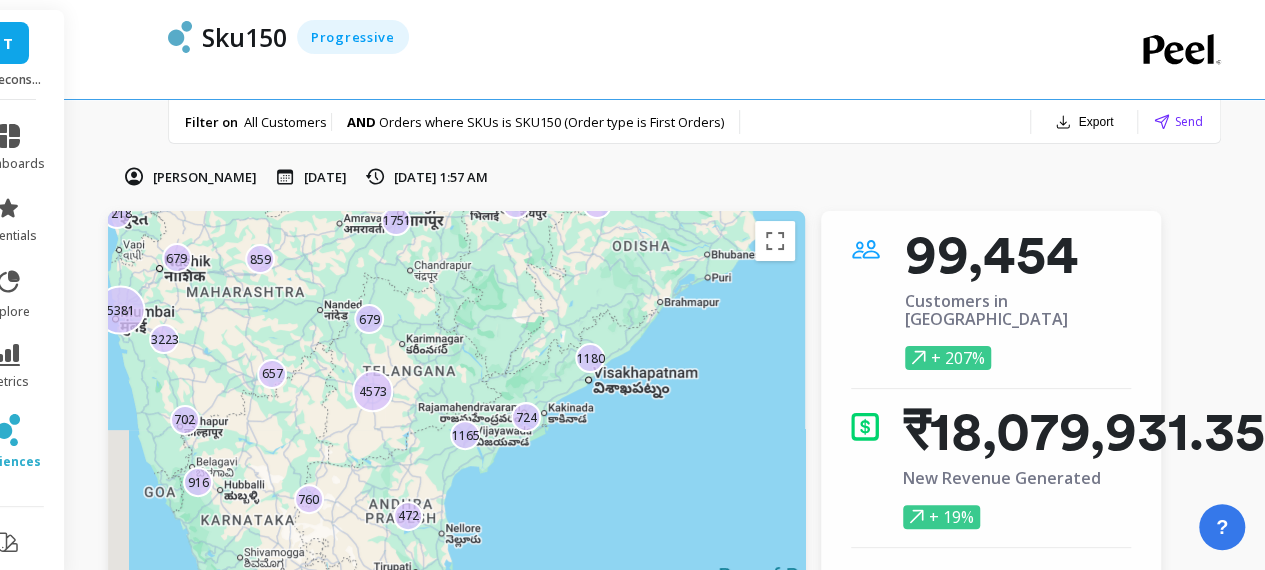 drag, startPoint x: 723, startPoint y: 458, endPoint x: 542, endPoint y: 280, distance: 253.8602 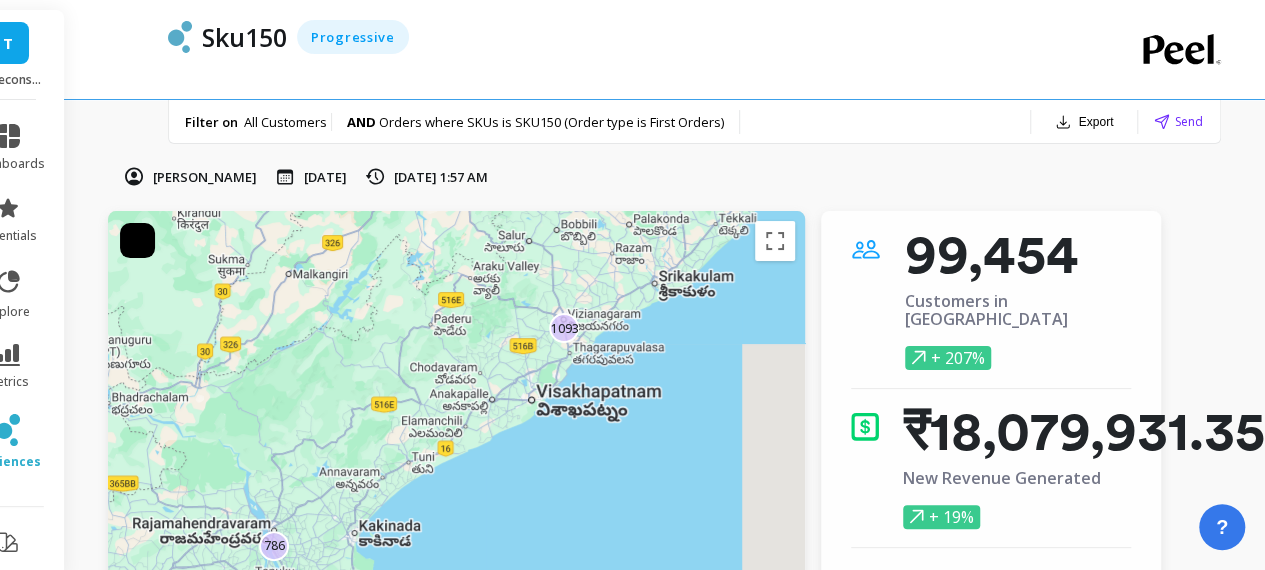 click on "786 7075 1239 1559 956 1140 2821 1435 3212 1093 631 517 6116 846 2273 4804 530 701 550 1419 867 1492 656 5367 1483" at bounding box center (1096, 821) 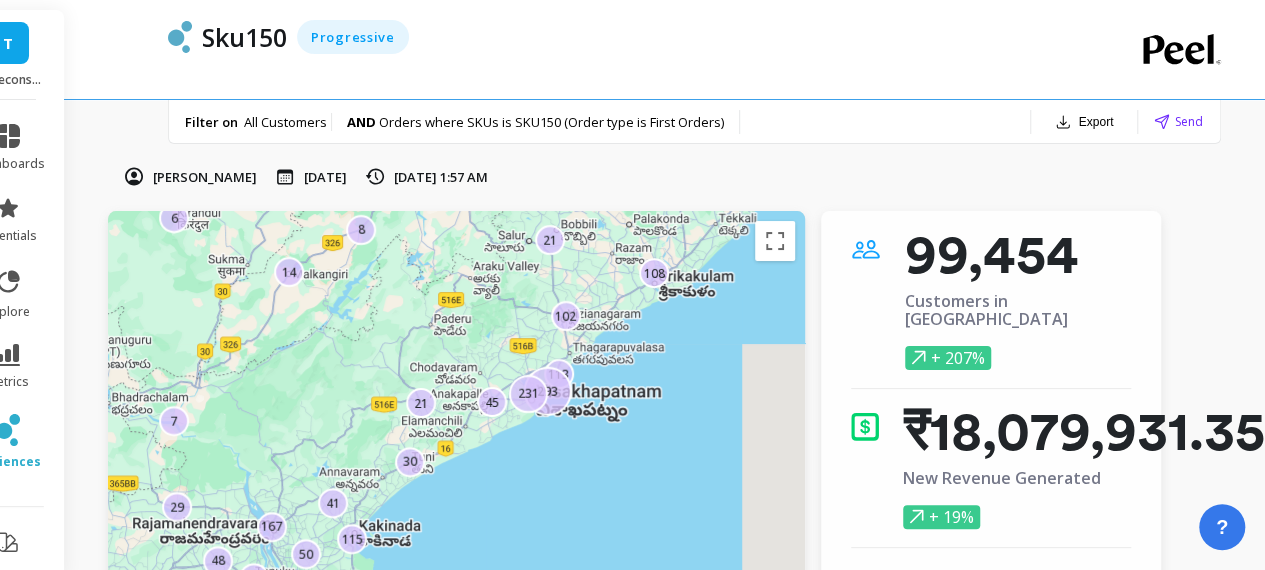 click on "293" at bounding box center (548, 391) 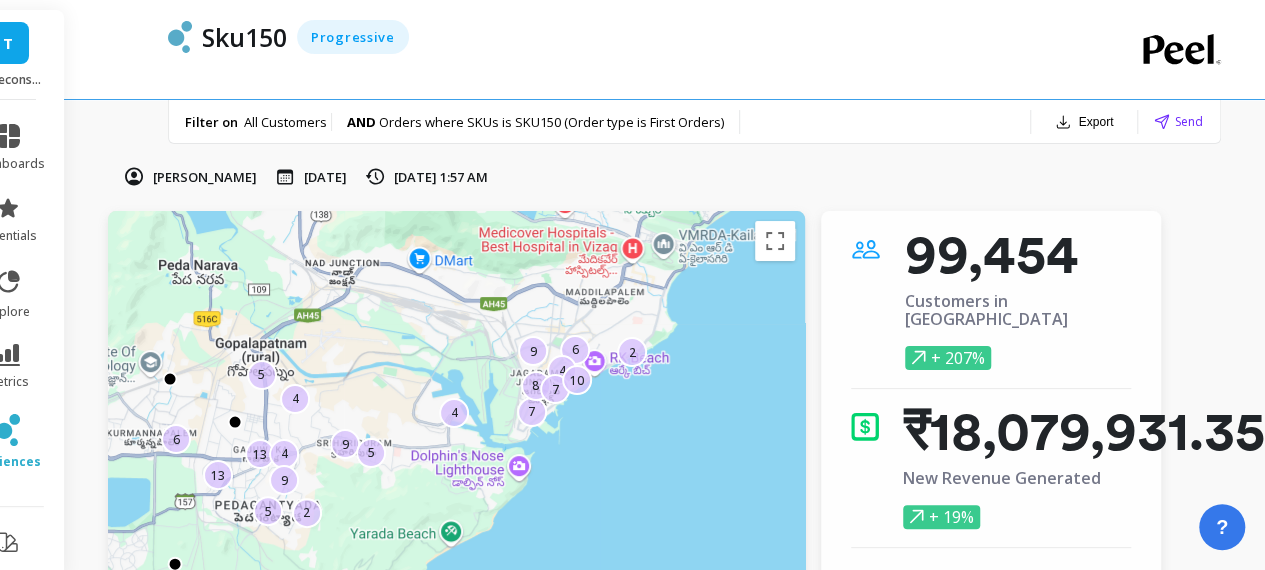 drag, startPoint x: 322, startPoint y: 362, endPoint x: 402, endPoint y: 499, distance: 158.64742 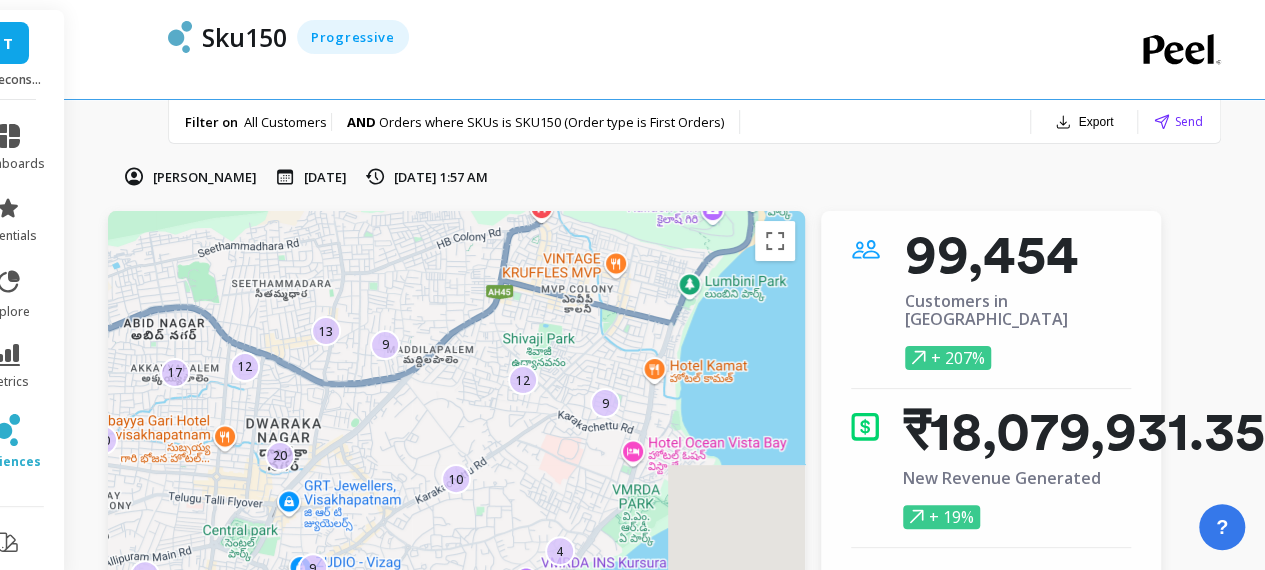 drag, startPoint x: 740, startPoint y: 312, endPoint x: 641, endPoint y: 526, distance: 235.79016 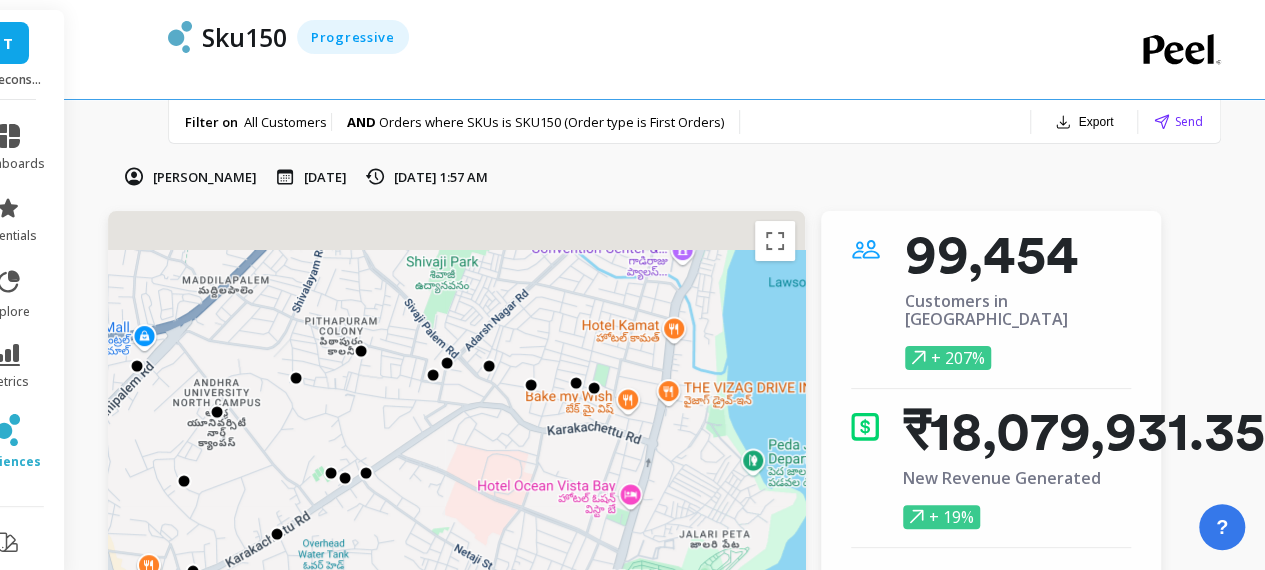 drag, startPoint x: 688, startPoint y: 341, endPoint x: 514, endPoint y: 472, distance: 217.80037 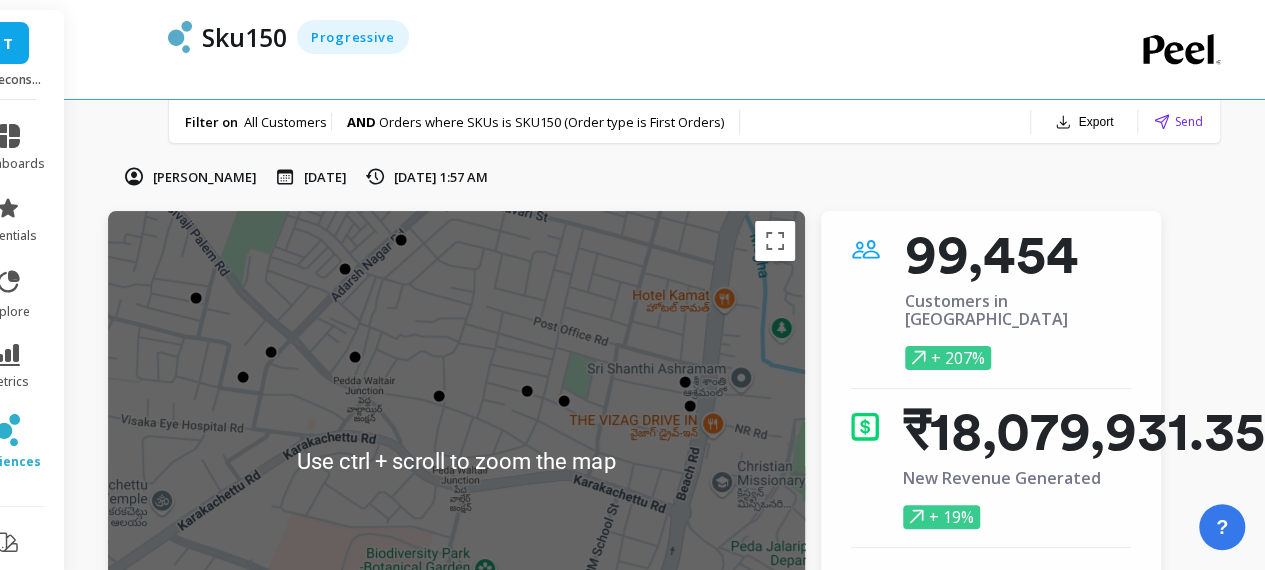 scroll, scrollTop: 73, scrollLeft: 10, axis: both 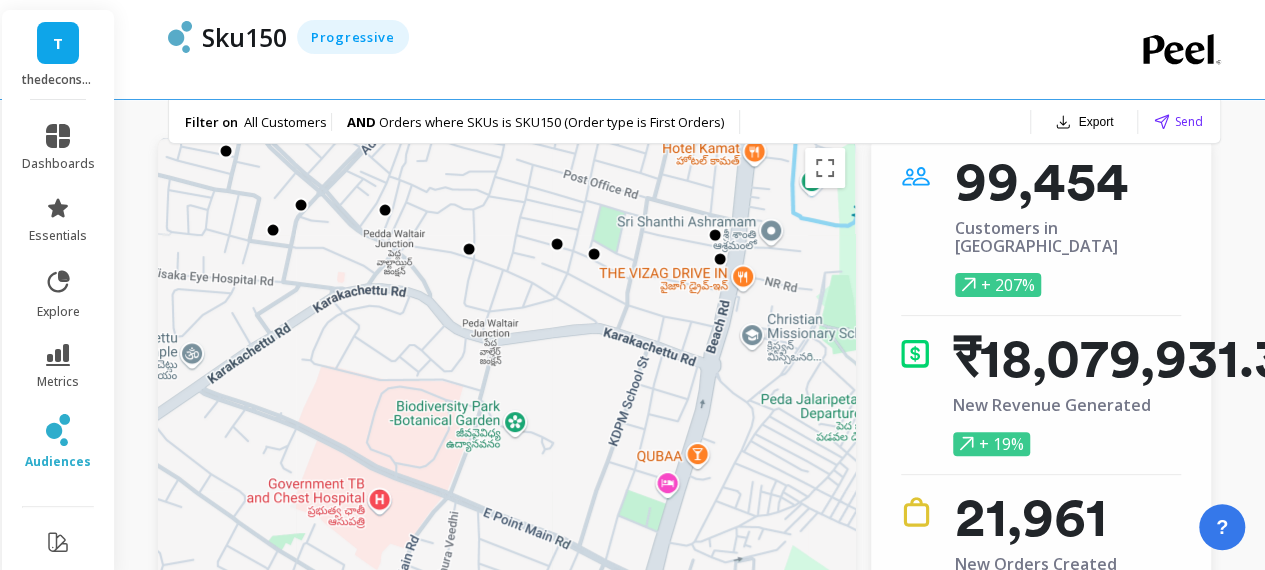 drag, startPoint x: 459, startPoint y: 424, endPoint x: 443, endPoint y: 349, distance: 76.687675 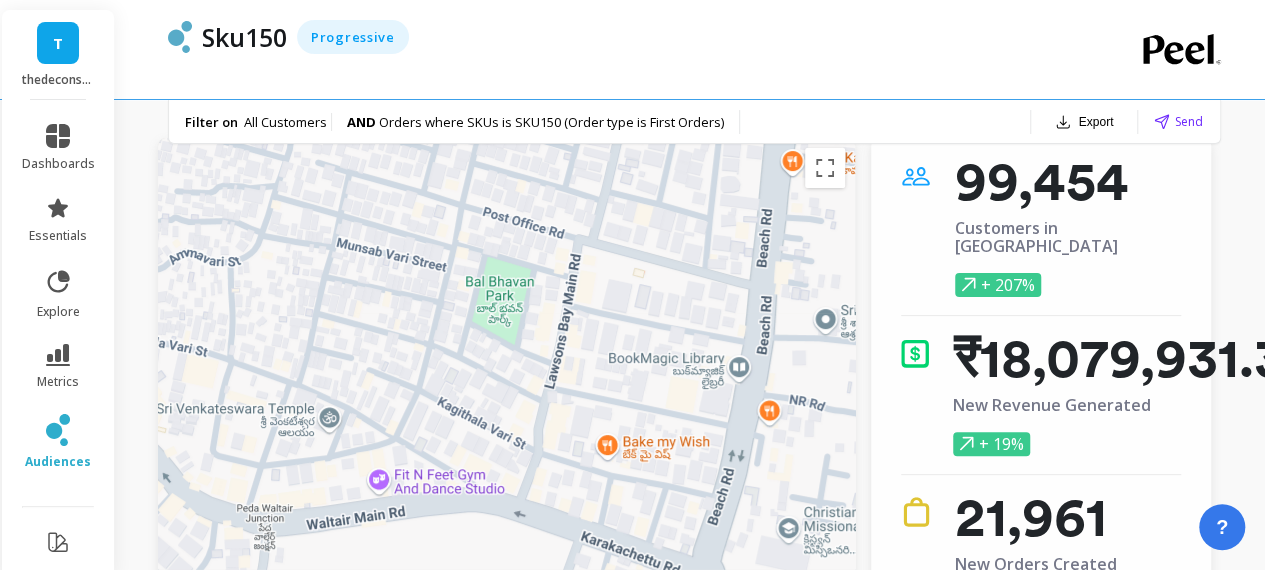 drag, startPoint x: 596, startPoint y: 359, endPoint x: 502, endPoint y: 632, distance: 288.72998 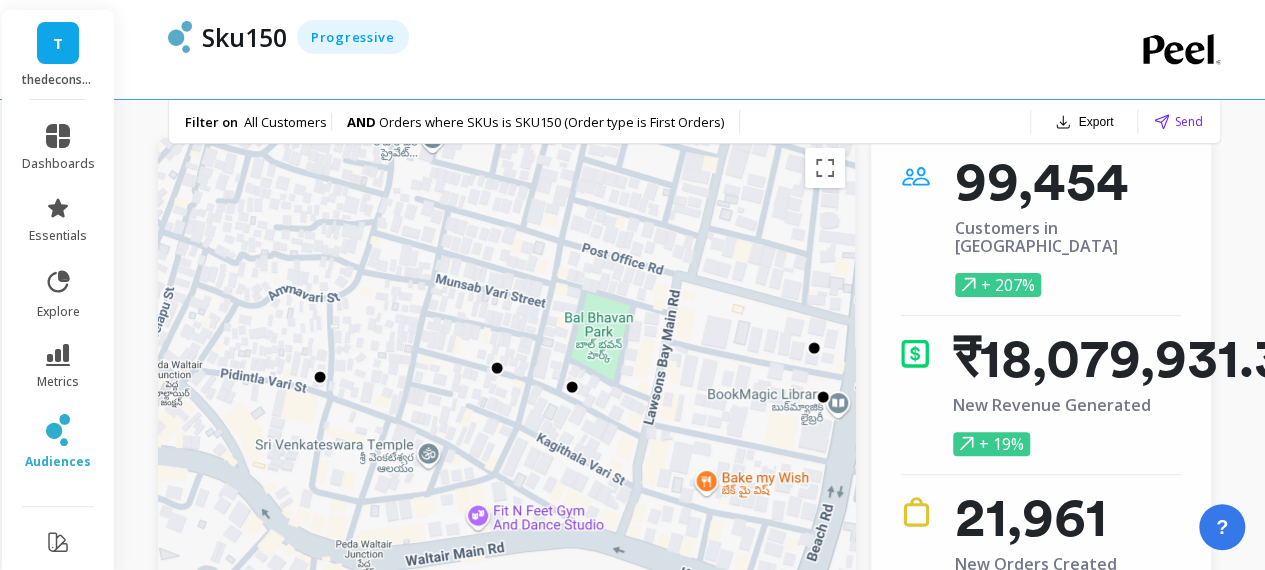 drag, startPoint x: 500, startPoint y: 401, endPoint x: 662, endPoint y: 461, distance: 172.75417 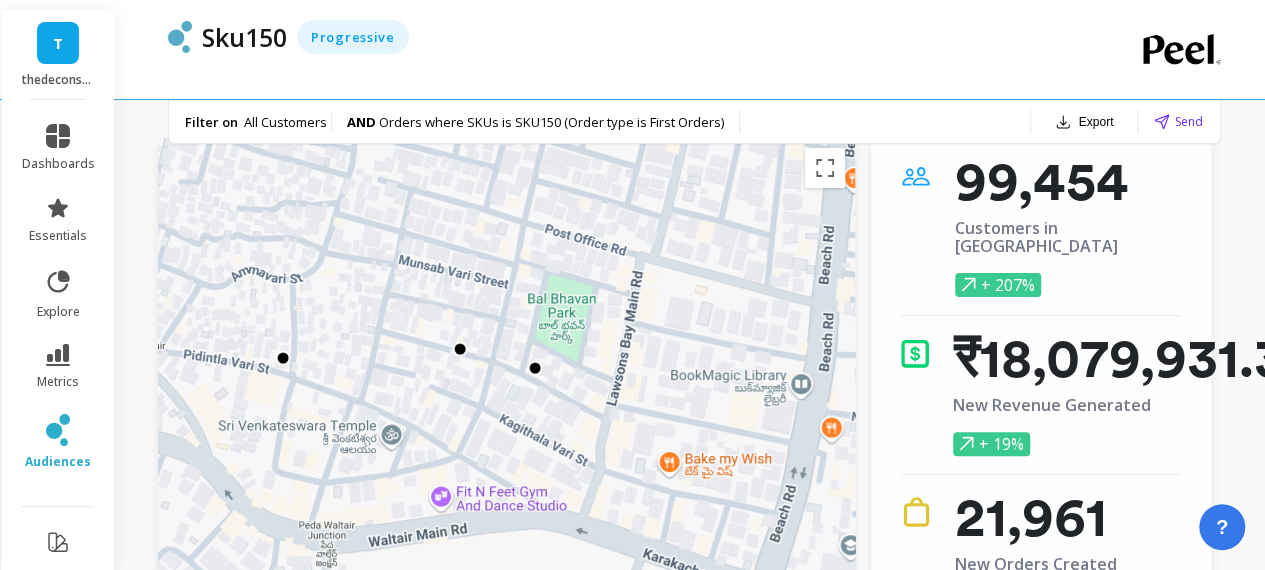 drag, startPoint x: 540, startPoint y: 321, endPoint x: 459, endPoint y: 292, distance: 86.034874 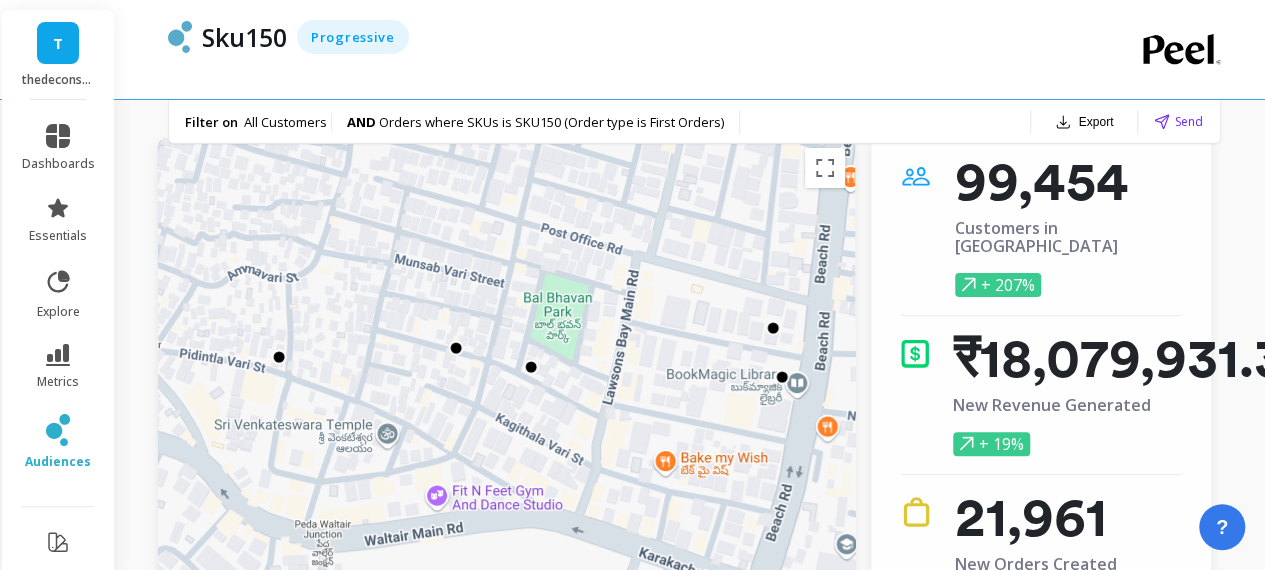 click at bounding box center [530, 367] 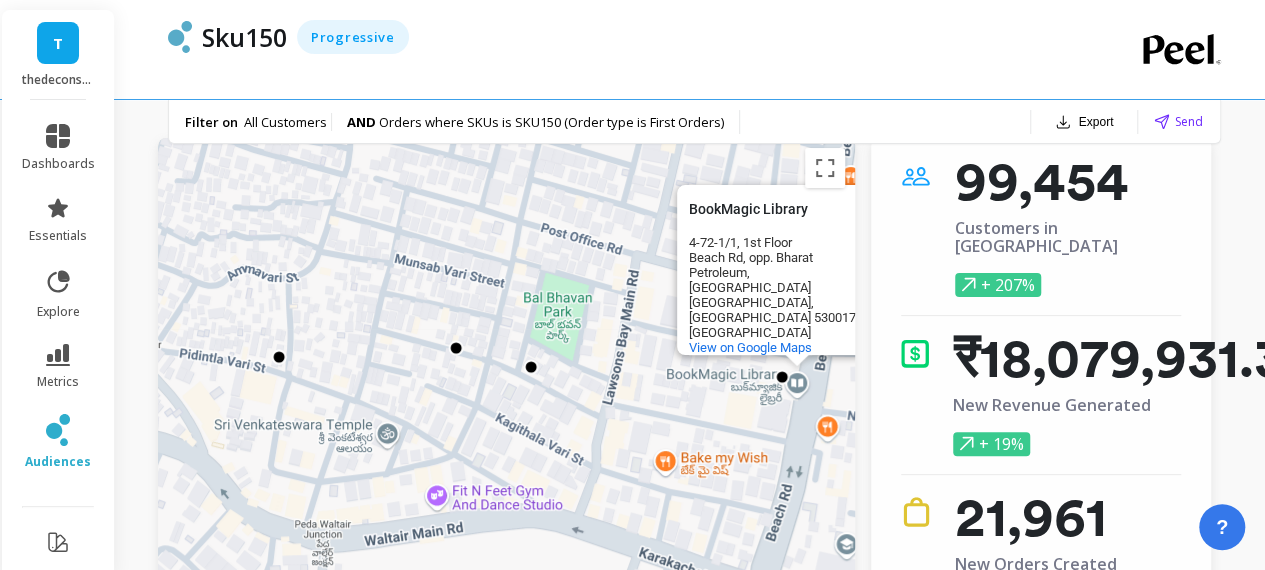 click on "To navigate, press the arrow keys.     [GEOGRAPHIC_DATA]                     [GEOGRAPHIC_DATA]                 [STREET_ADDRESS]. Bharat Petroleum, [GEOGRAPHIC_DATA] [GEOGRAPHIC_DATA], [GEOGRAPHIC_DATA] 530017 [GEOGRAPHIC_DATA]             View on Google Maps" at bounding box center [506, 388] 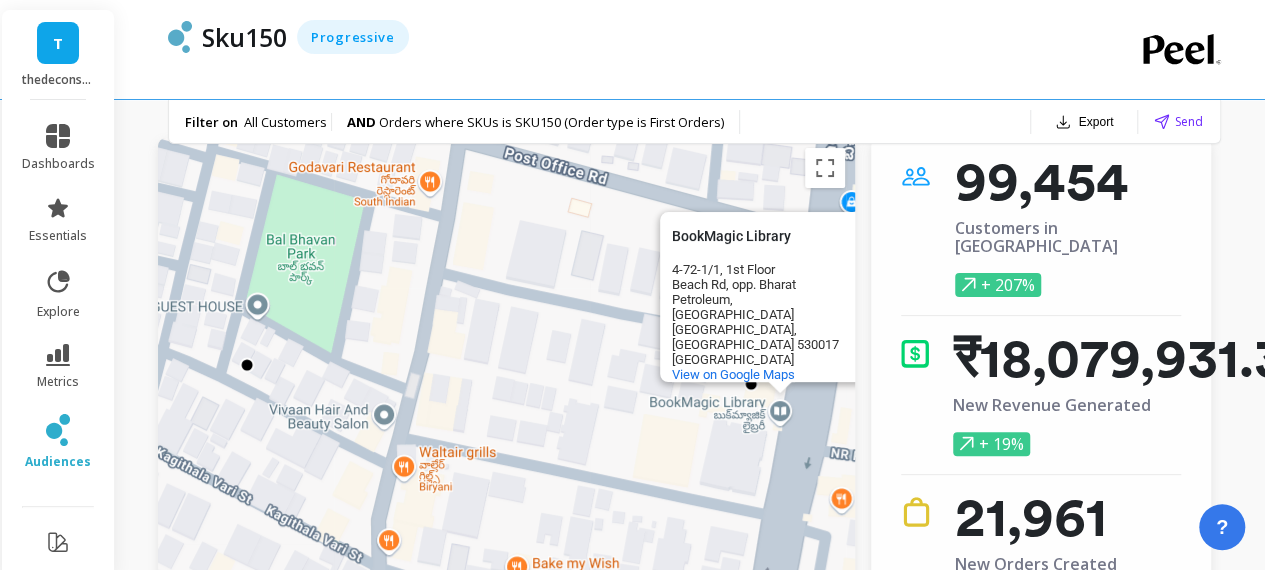 click at bounding box center (750, 384) 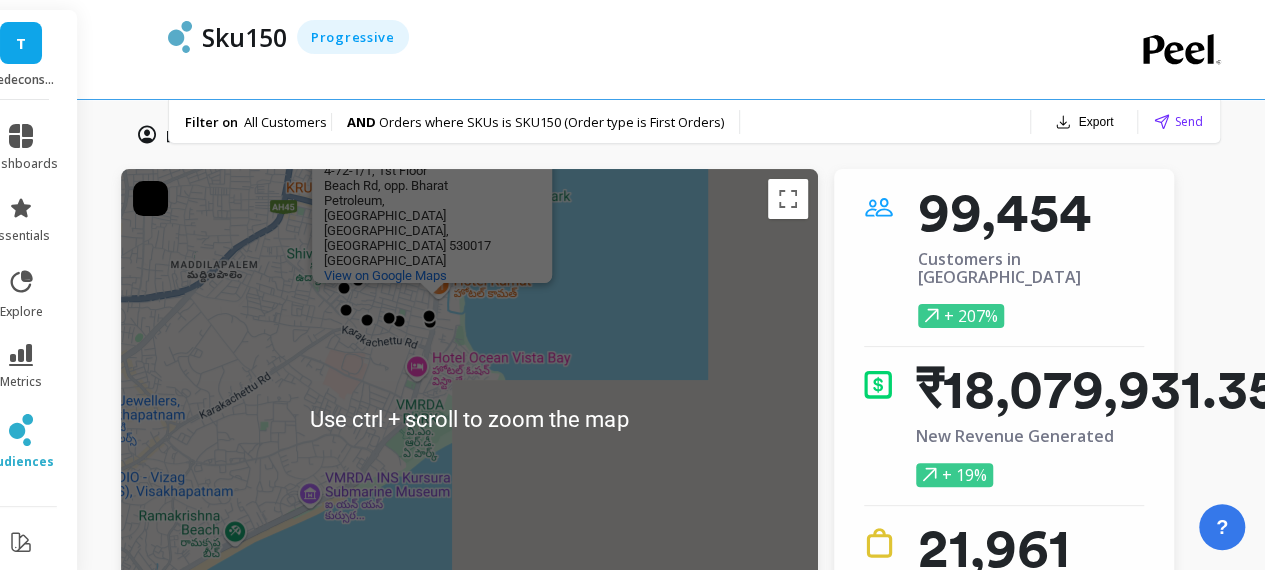 scroll, scrollTop: 43, scrollLeft: 45, axis: both 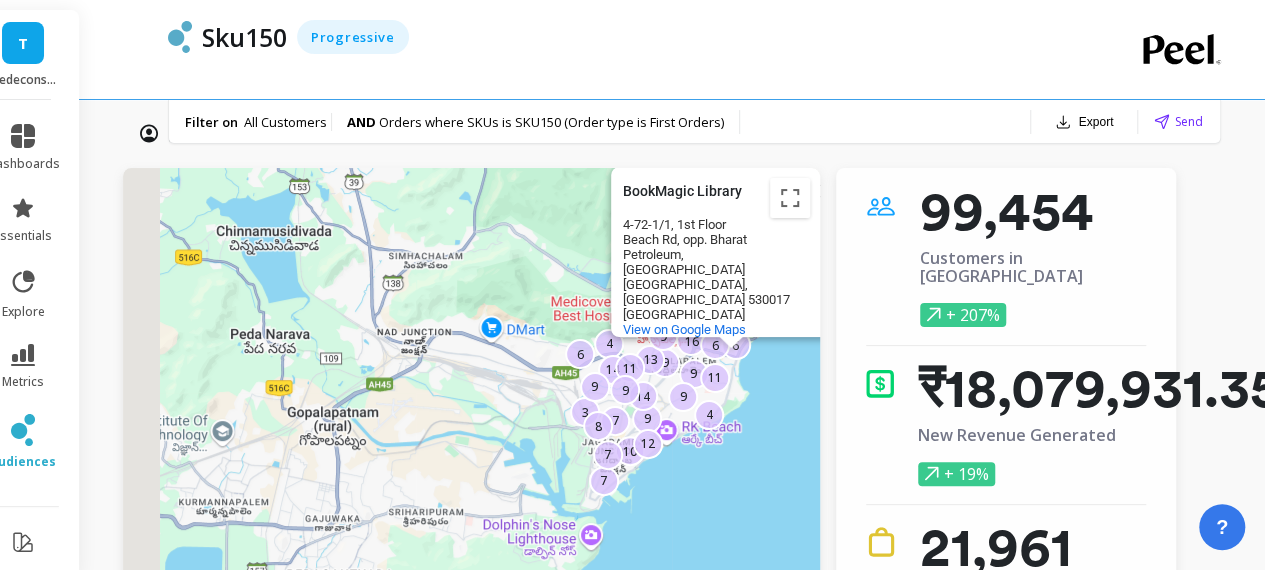 drag, startPoint x: 389, startPoint y: 332, endPoint x: 686, endPoint y: 392, distance: 303 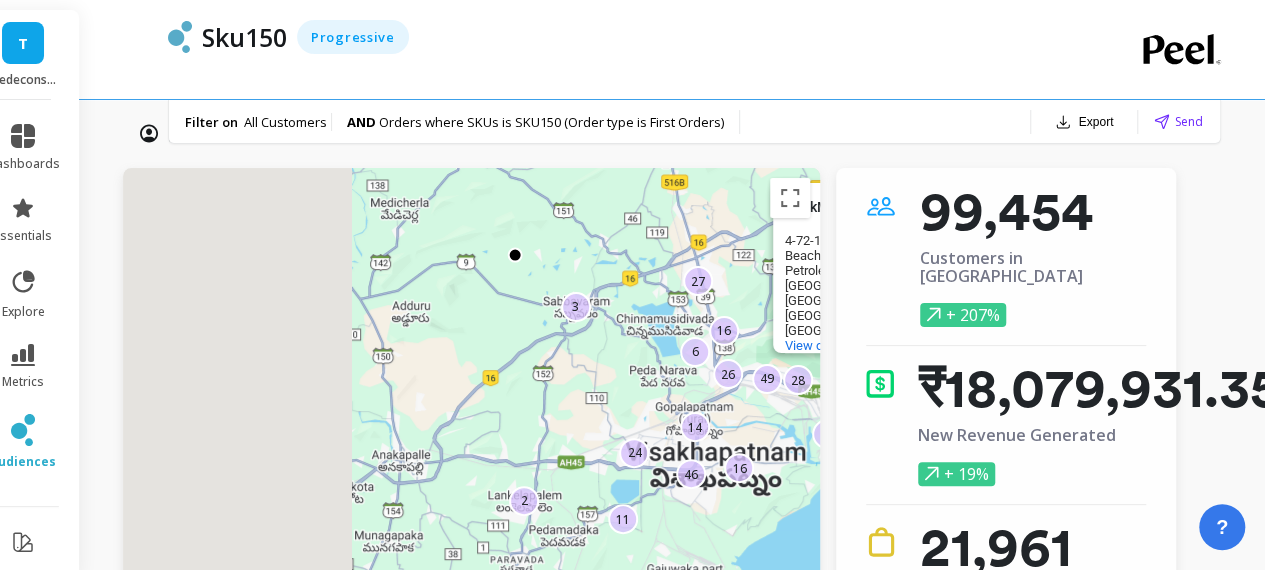 drag, startPoint x: 296, startPoint y: 336, endPoint x: 718, endPoint y: 408, distance: 428.0981 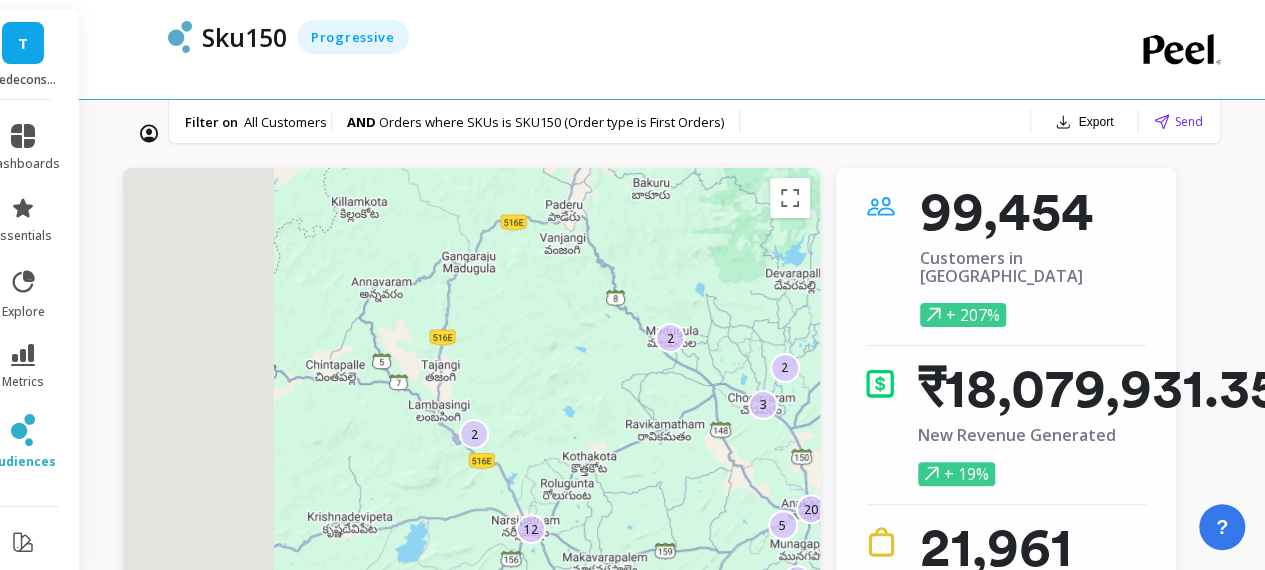 drag, startPoint x: 460, startPoint y: 374, endPoint x: 706, endPoint y: 449, distance: 257.17892 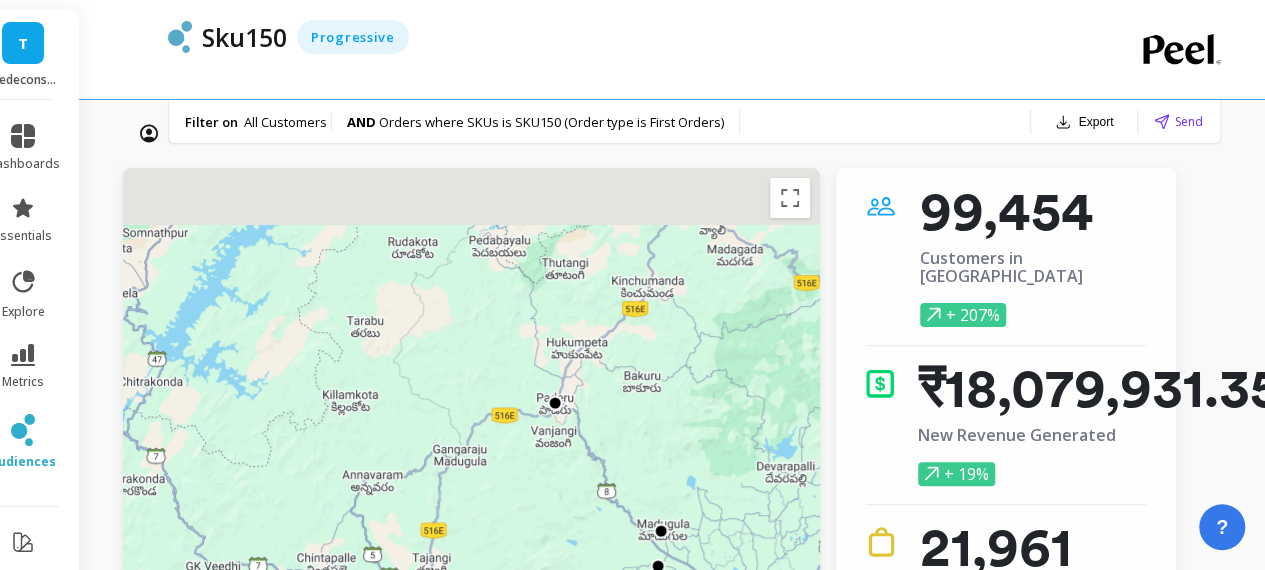 drag, startPoint x: 631, startPoint y: 310, endPoint x: 563, endPoint y: 493, distance: 195.22551 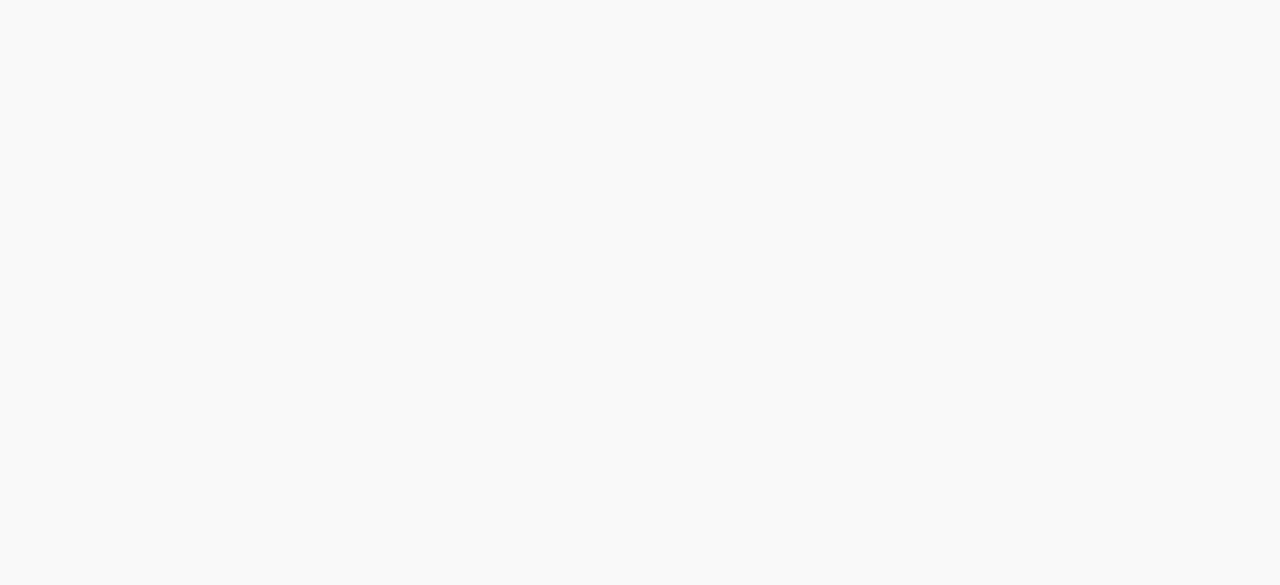 scroll, scrollTop: 0, scrollLeft: 0, axis: both 